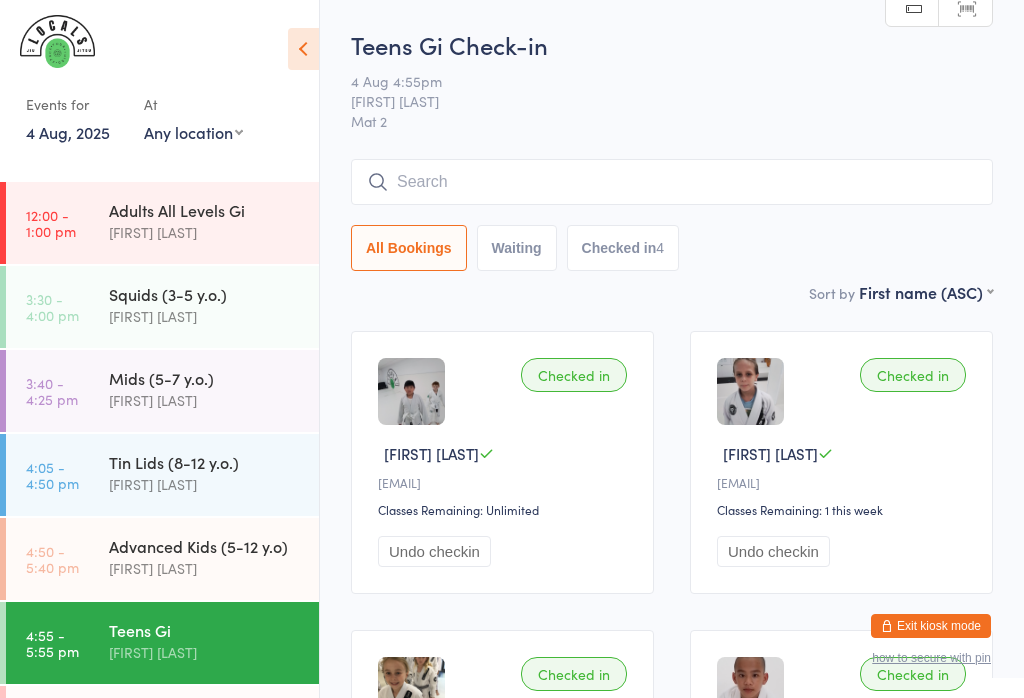 scroll, scrollTop: 0, scrollLeft: 0, axis: both 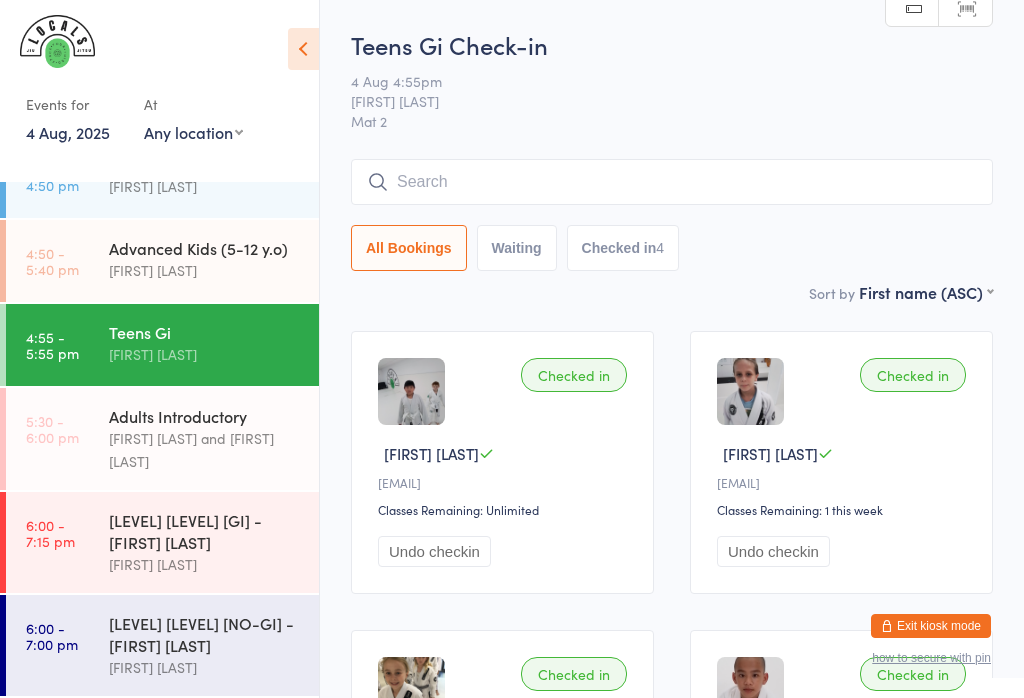 click at bounding box center [672, 182] 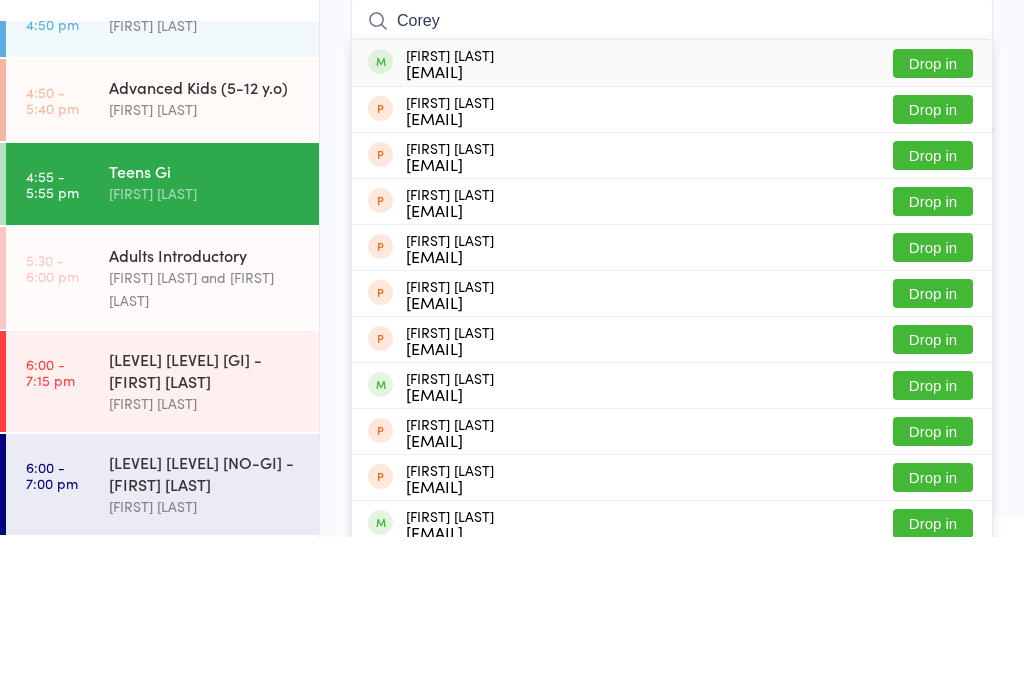 type on "Corey" 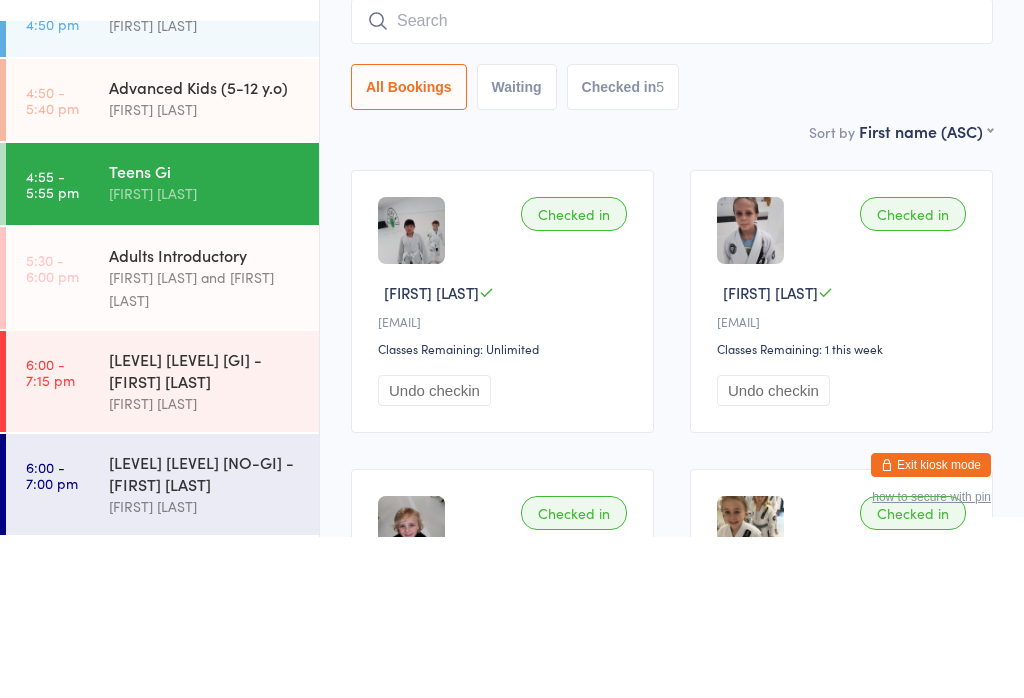 scroll, scrollTop: 277, scrollLeft: 0, axis: vertical 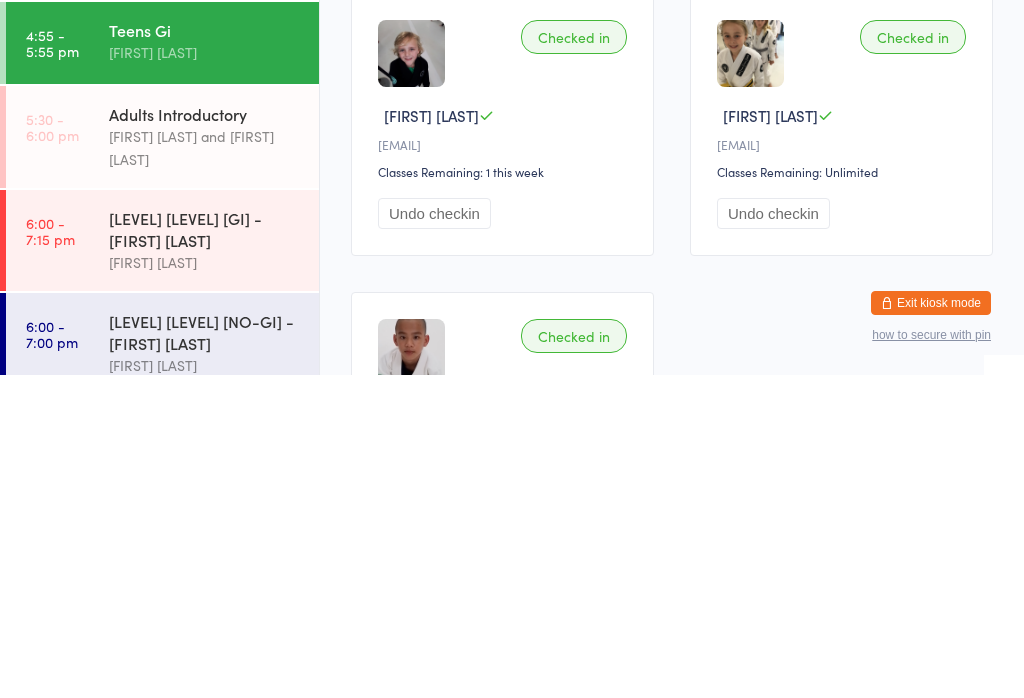 click on "Undo checkin" at bounding box center (434, 536) 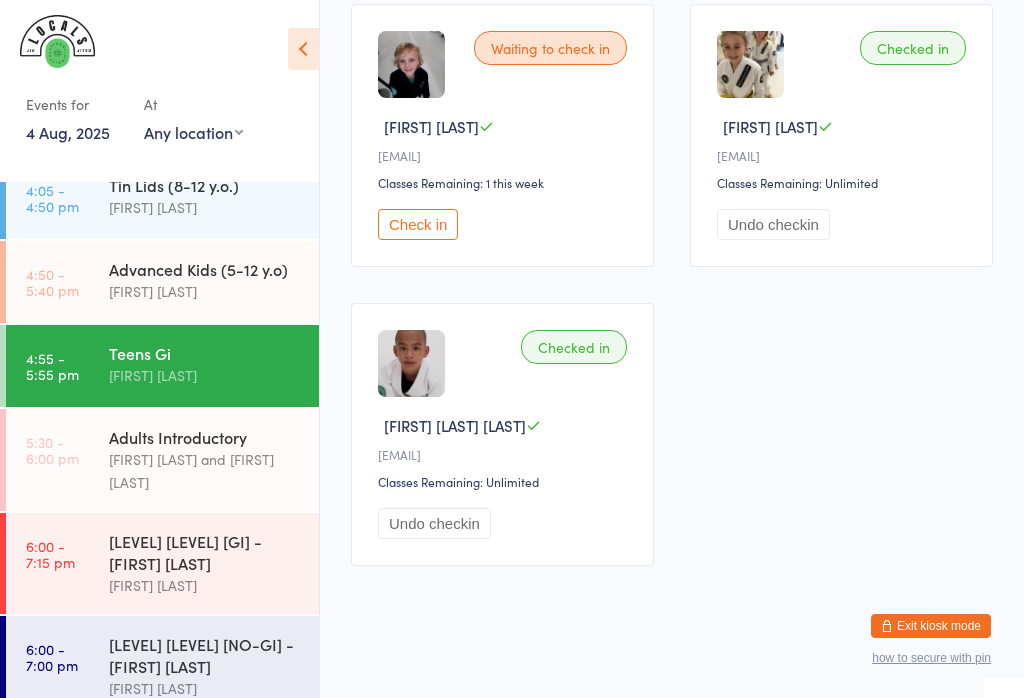 click on "Advanced Kids (5-12 y.o)" at bounding box center [205, 269] 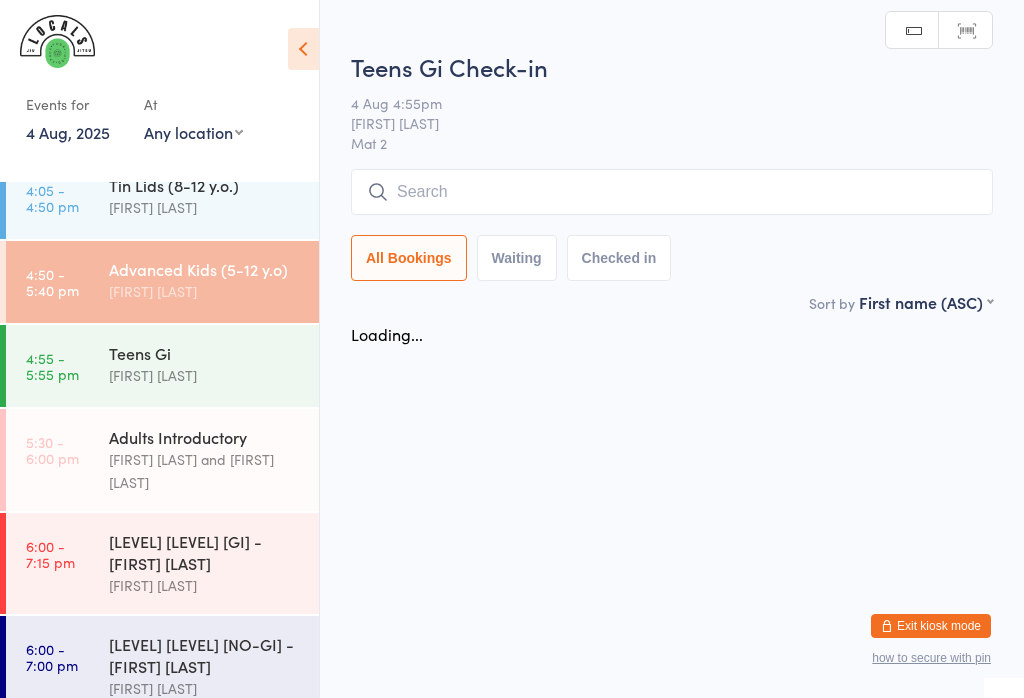 scroll, scrollTop: 0, scrollLeft: 0, axis: both 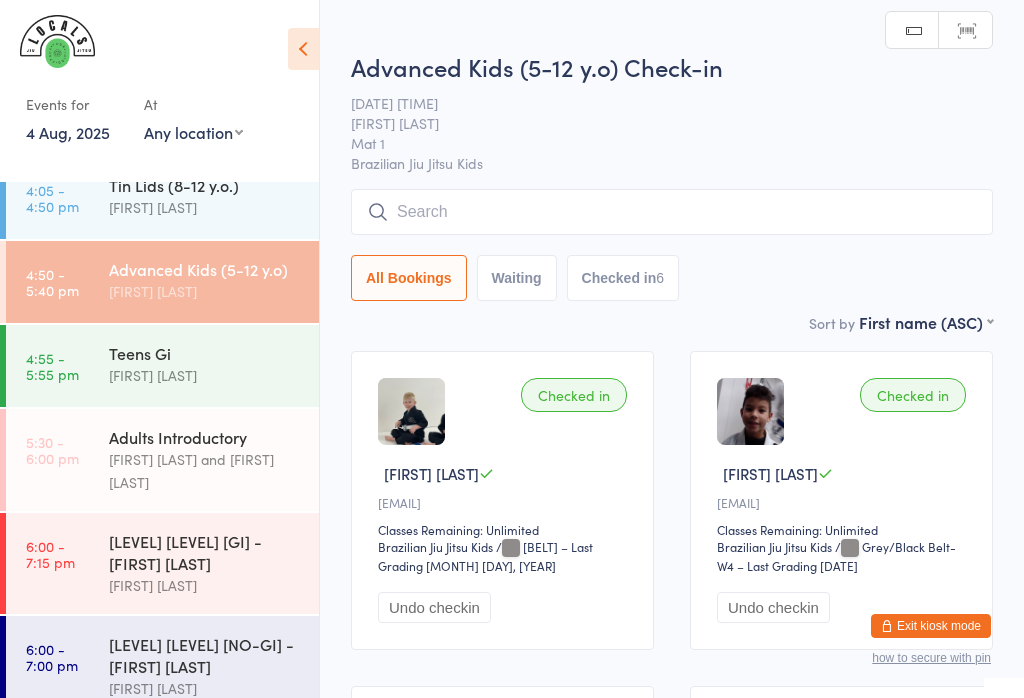click at bounding box center (672, 212) 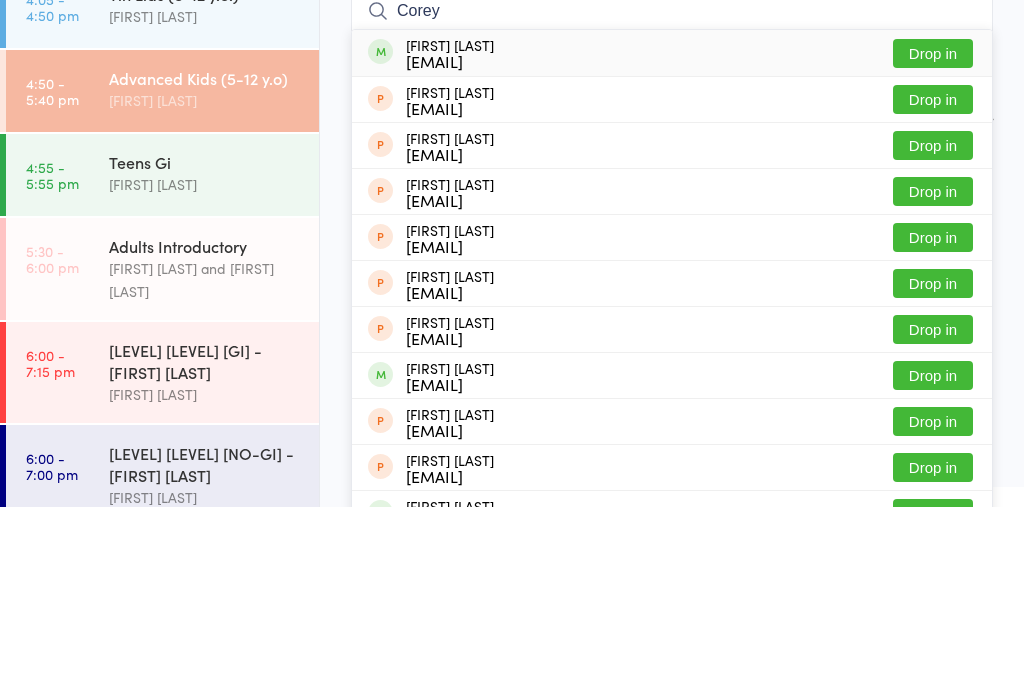 type on "Corey" 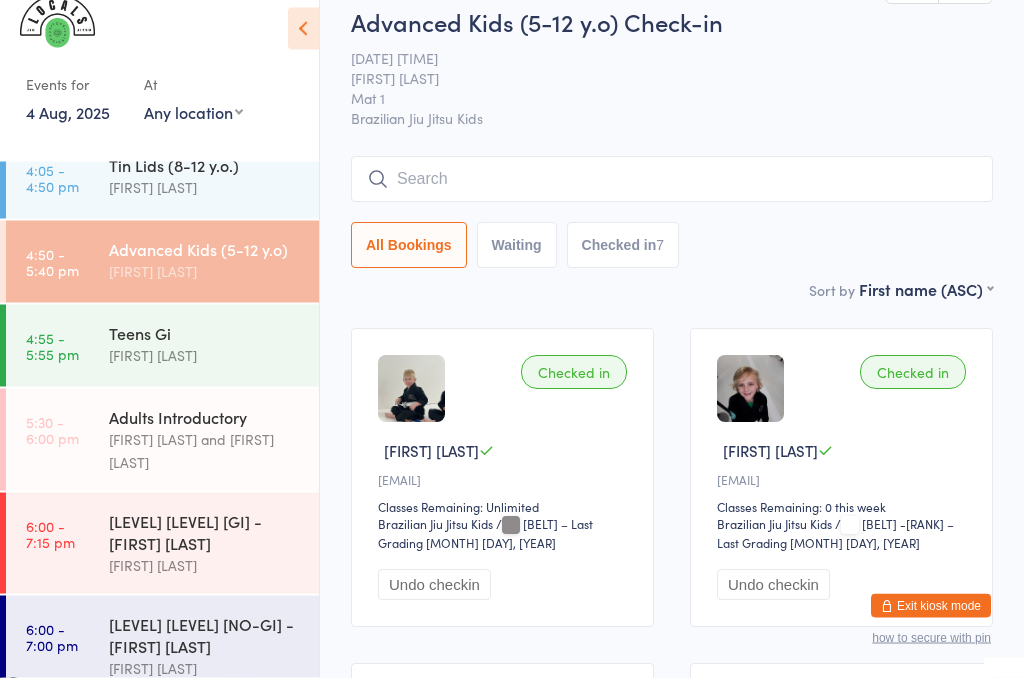 scroll, scrollTop: 23, scrollLeft: 0, axis: vertical 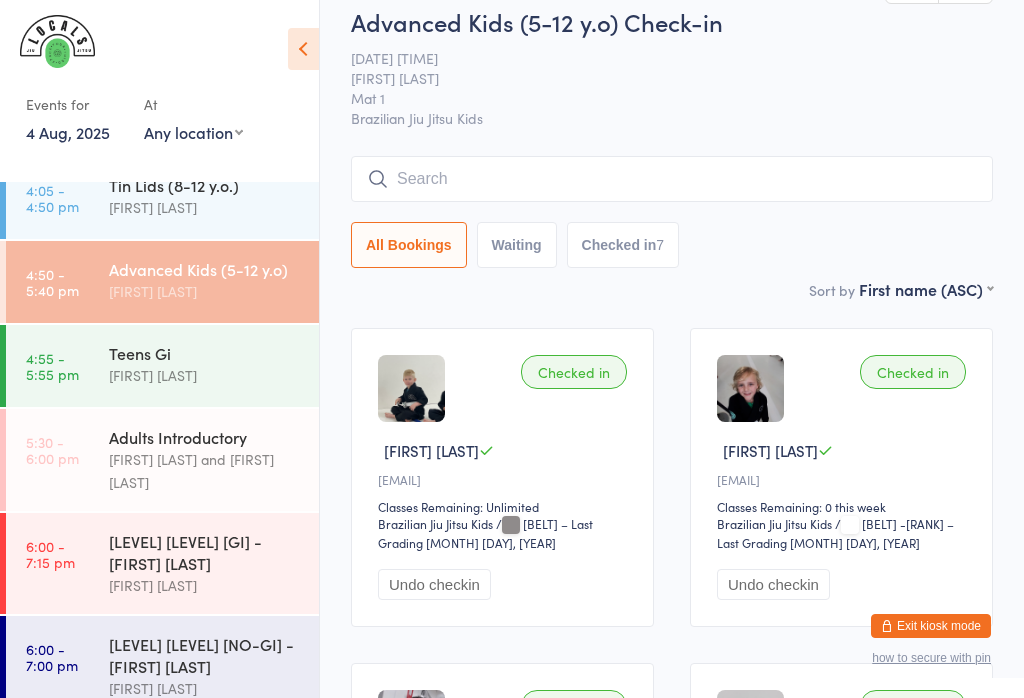 click at bounding box center [672, 179] 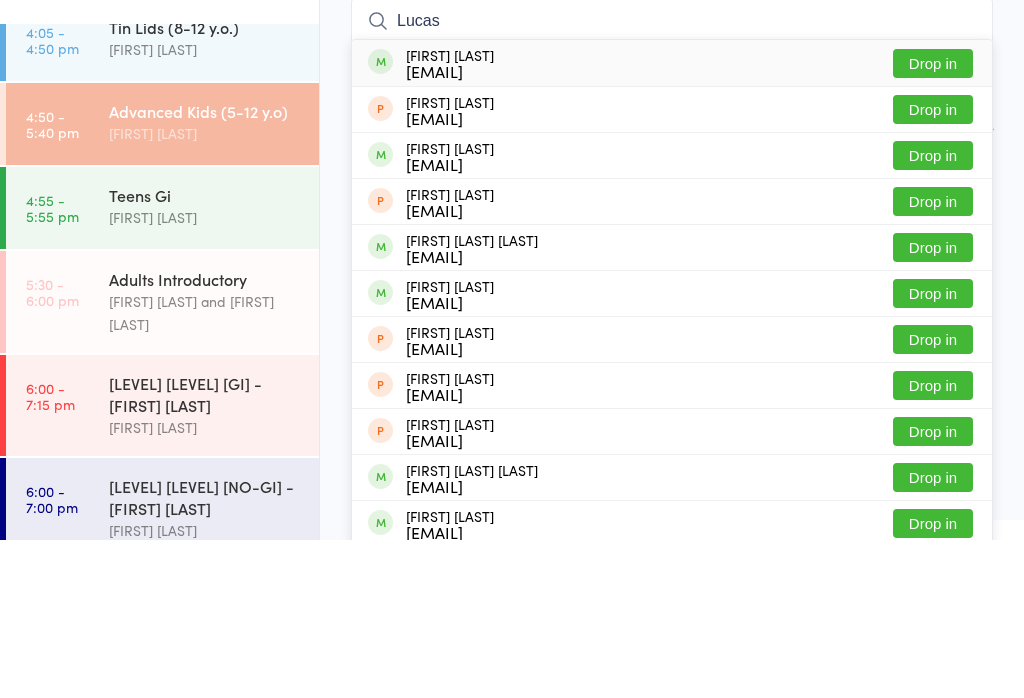 type on "Lucas" 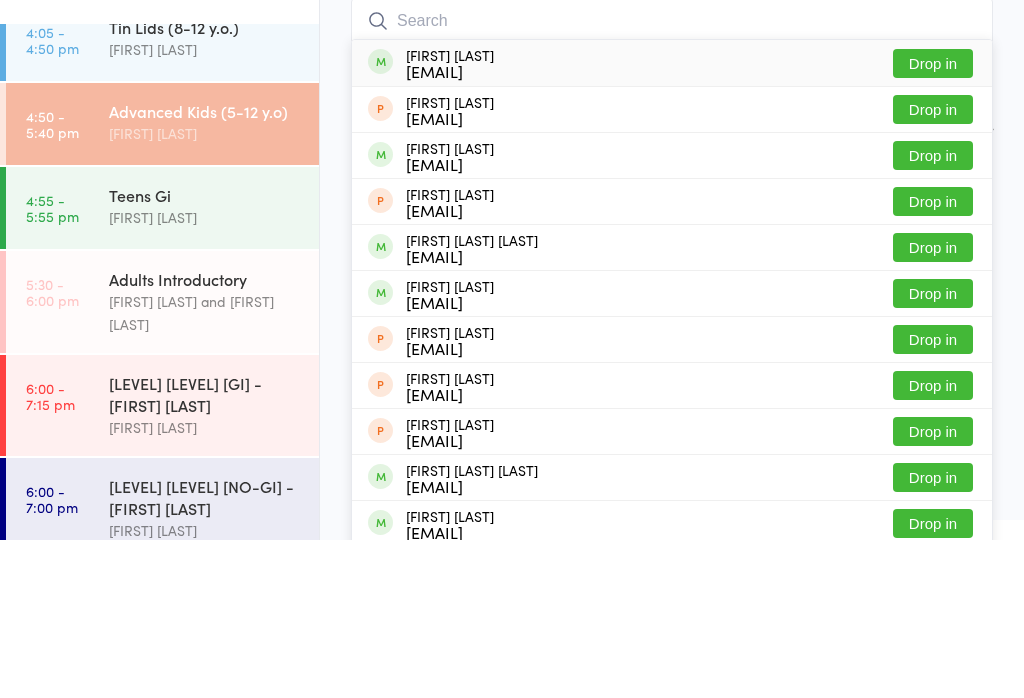 scroll, scrollTop: 181, scrollLeft: 0, axis: vertical 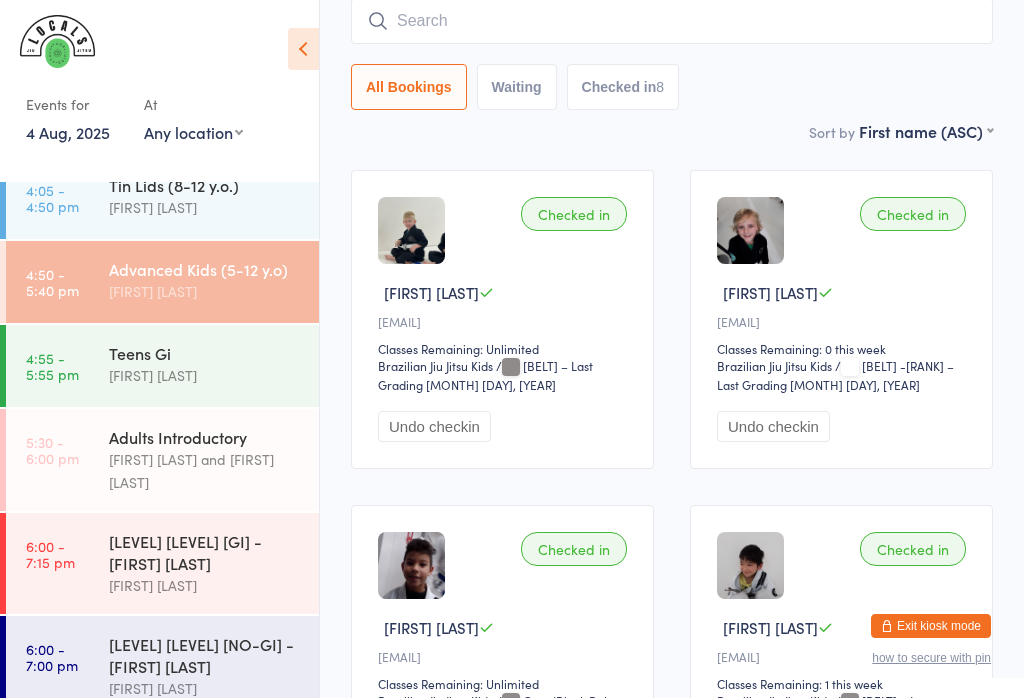 click on "[TIME] - [TIME] [LEVEL] [GI] - [FIRST] [LAST] [FIRST] [LAST]" at bounding box center (162, 563) 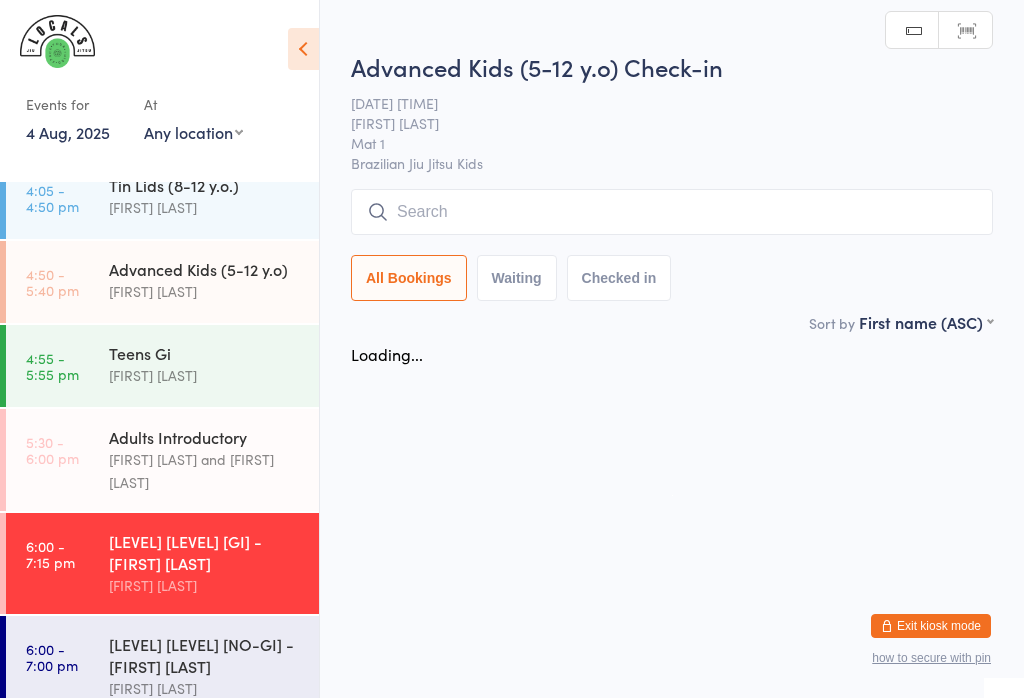 scroll, scrollTop: 0, scrollLeft: 0, axis: both 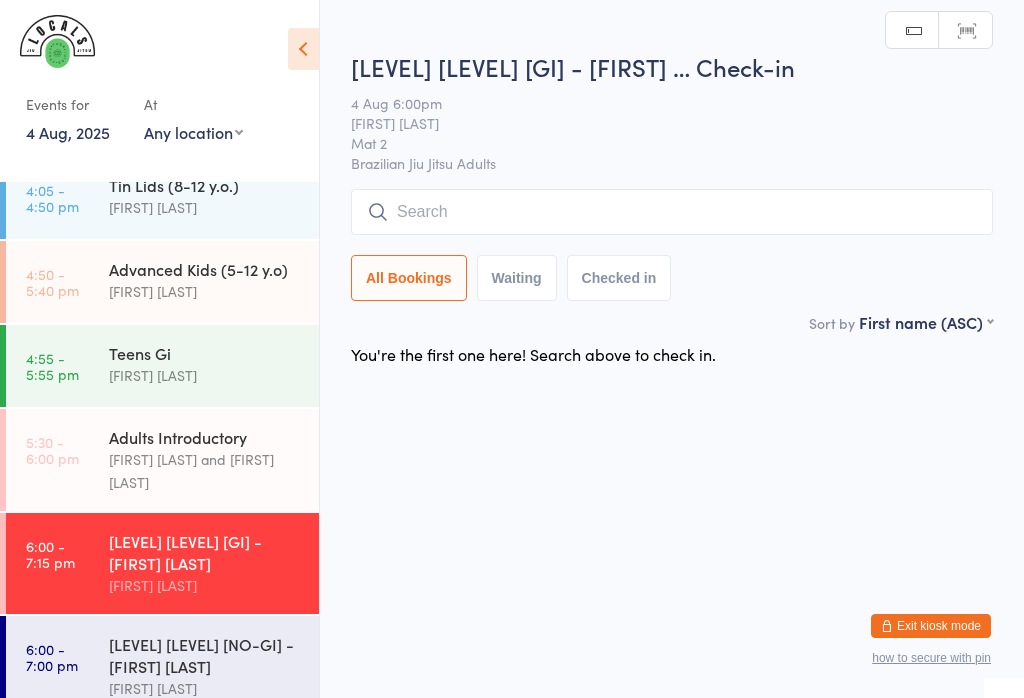 click at bounding box center (672, 212) 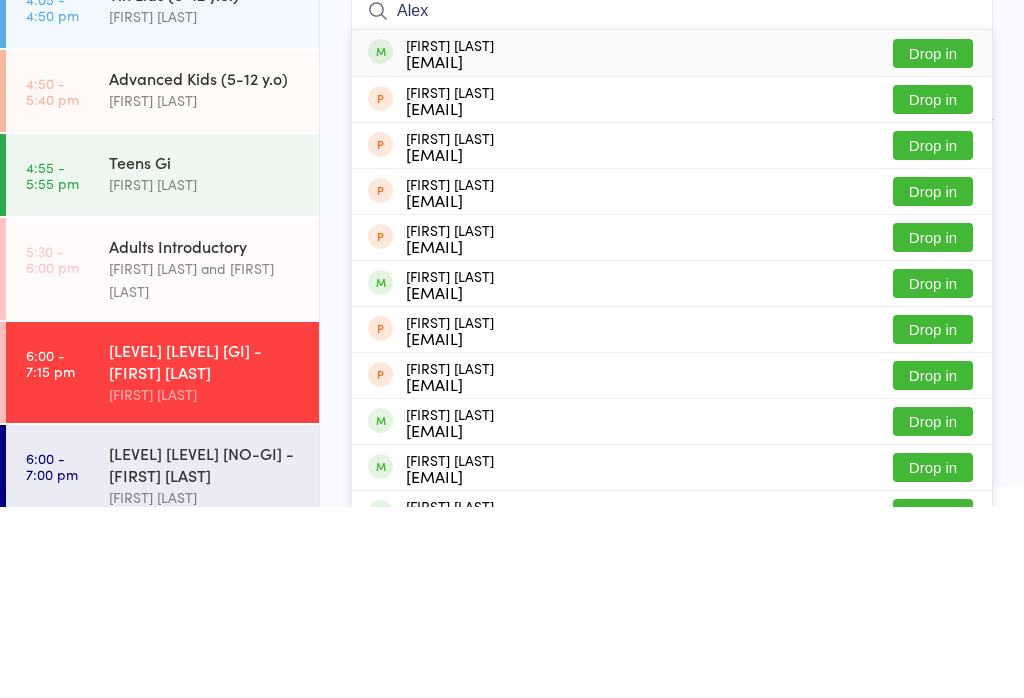 type on "Alex" 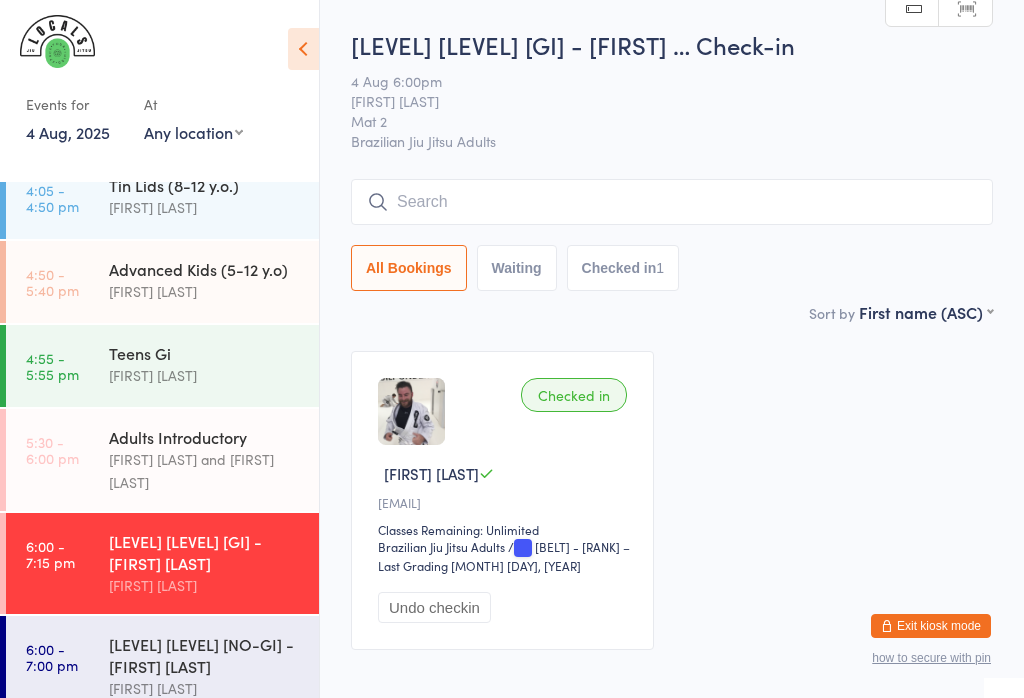 scroll, scrollTop: 104, scrollLeft: 0, axis: vertical 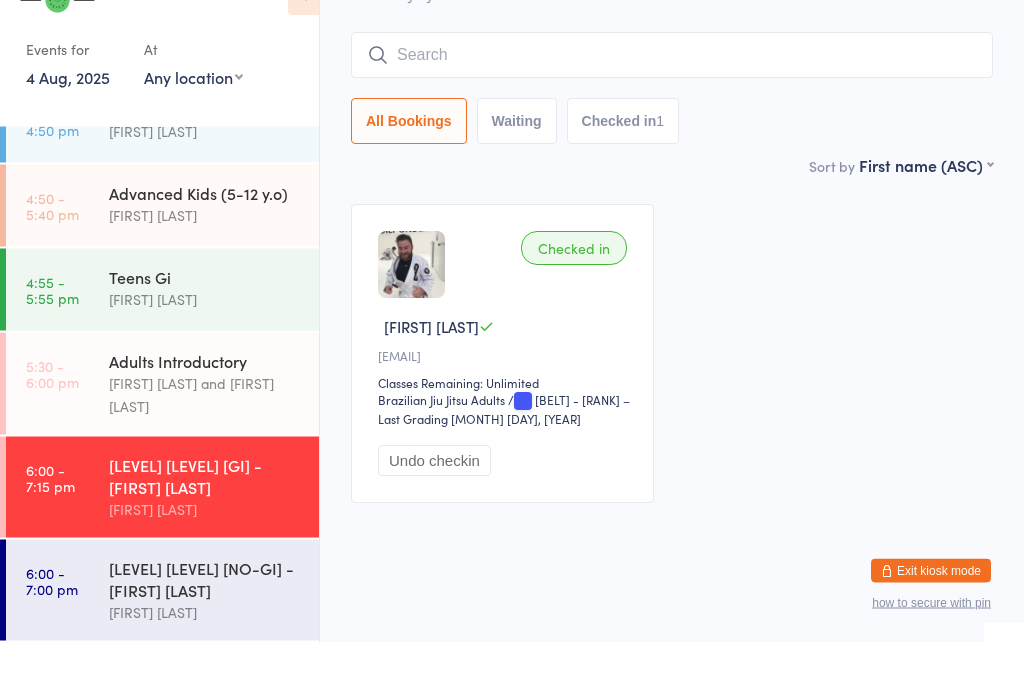 click at bounding box center [672, 111] 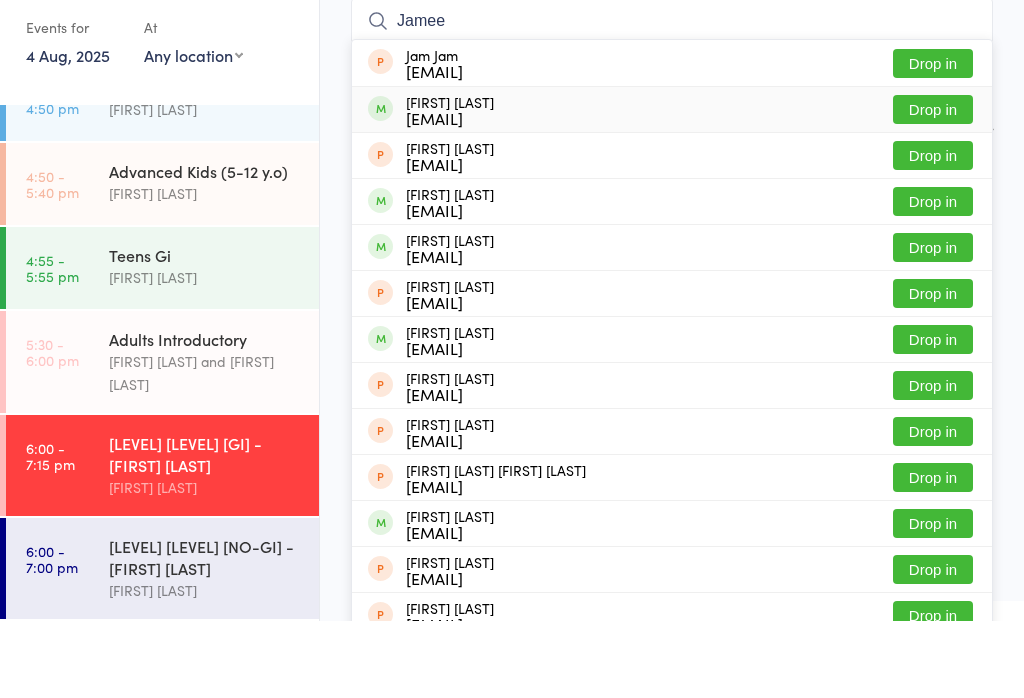 type on "Jamee" 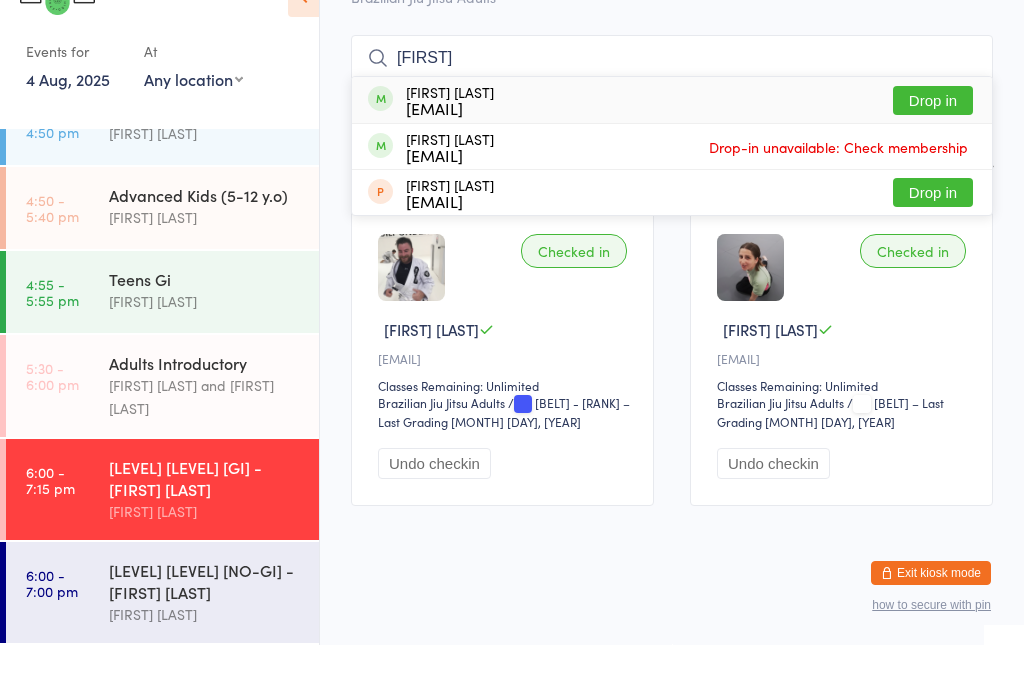 type on "[FIRST]" 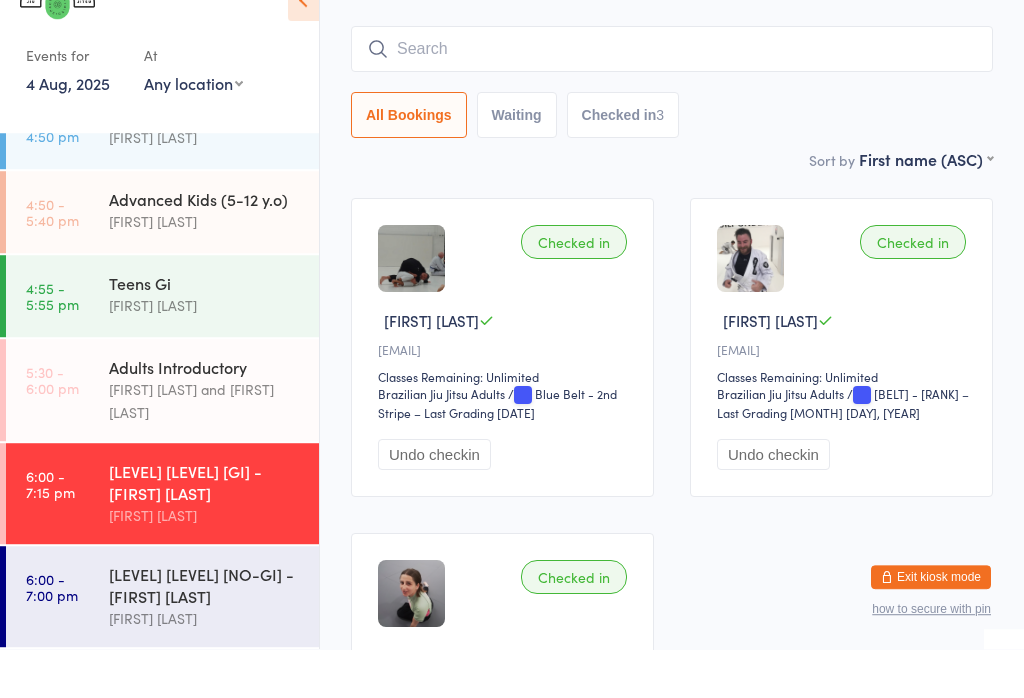 scroll, scrollTop: 415, scrollLeft: 0, axis: vertical 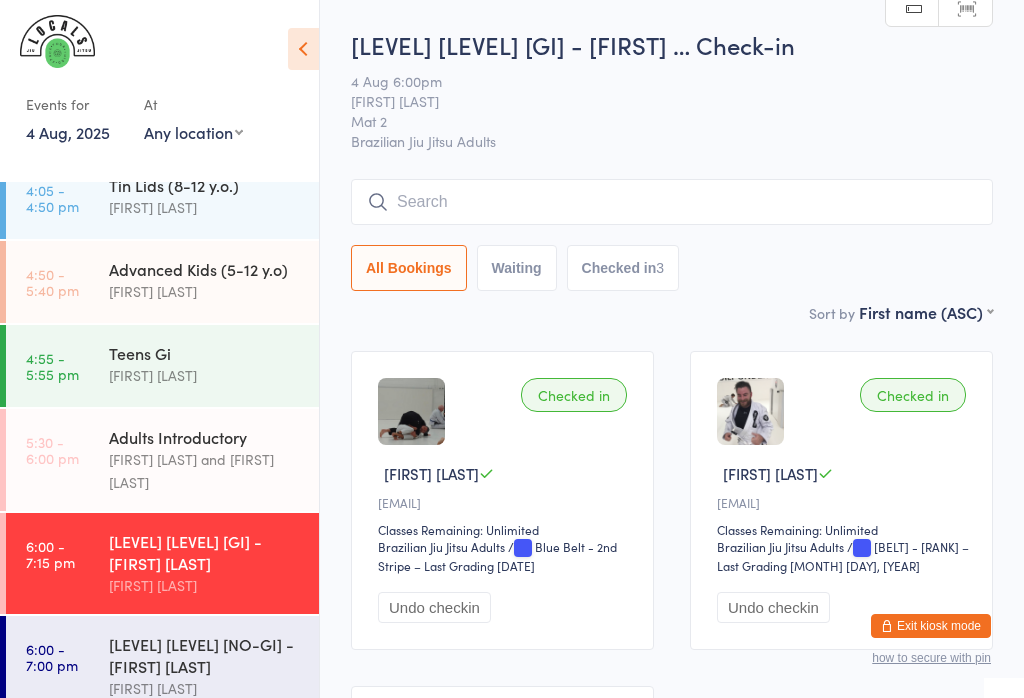 click at bounding box center (672, 202) 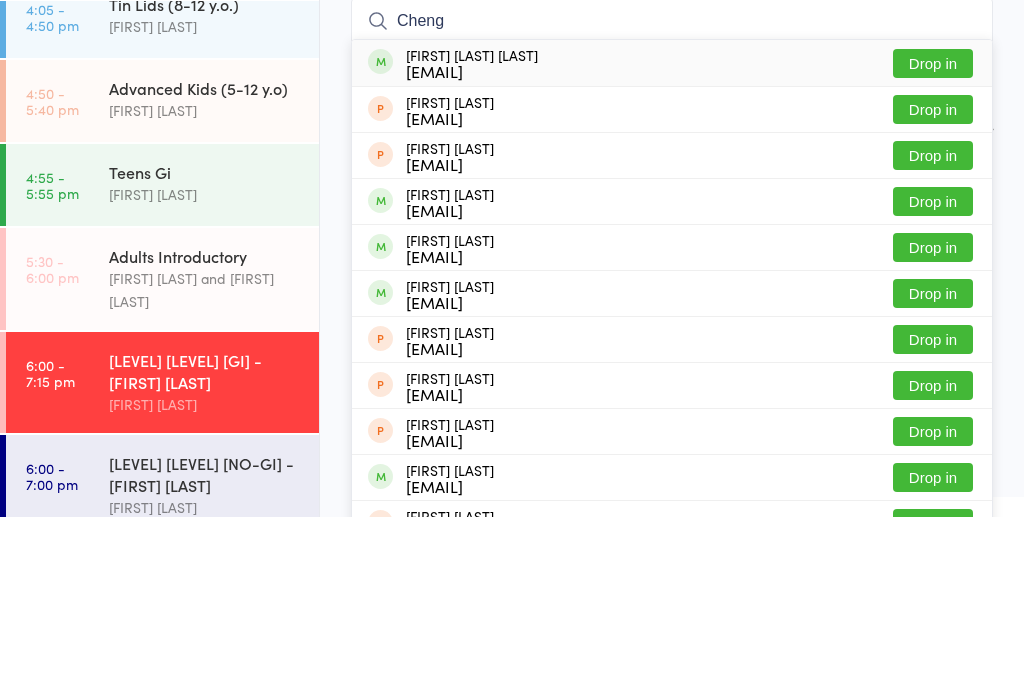 type on "Cheng" 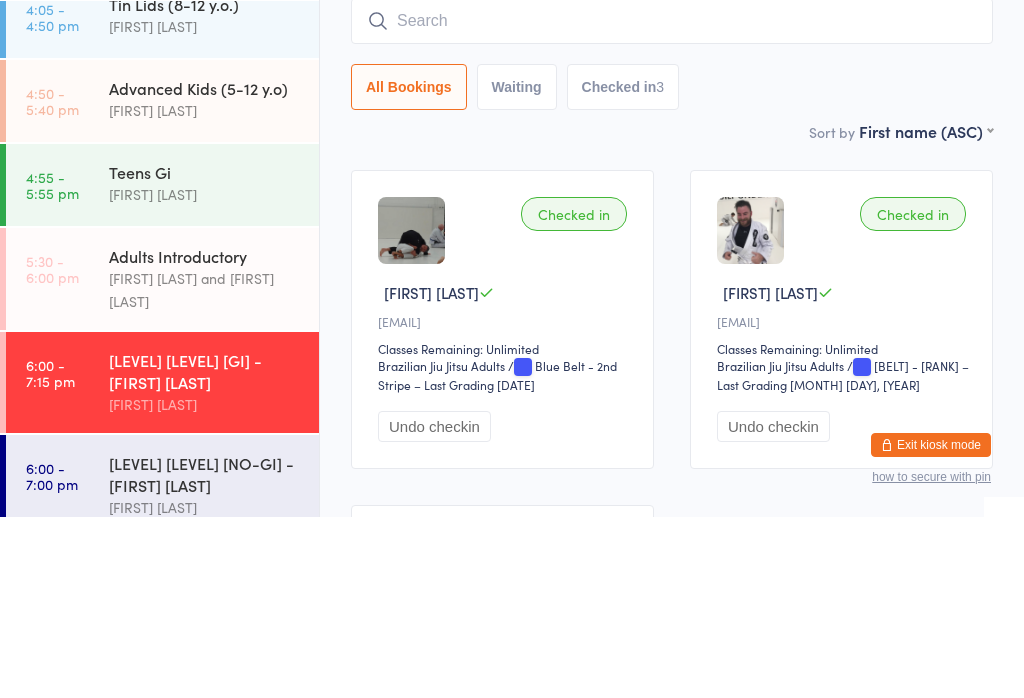 scroll, scrollTop: 181, scrollLeft: 0, axis: vertical 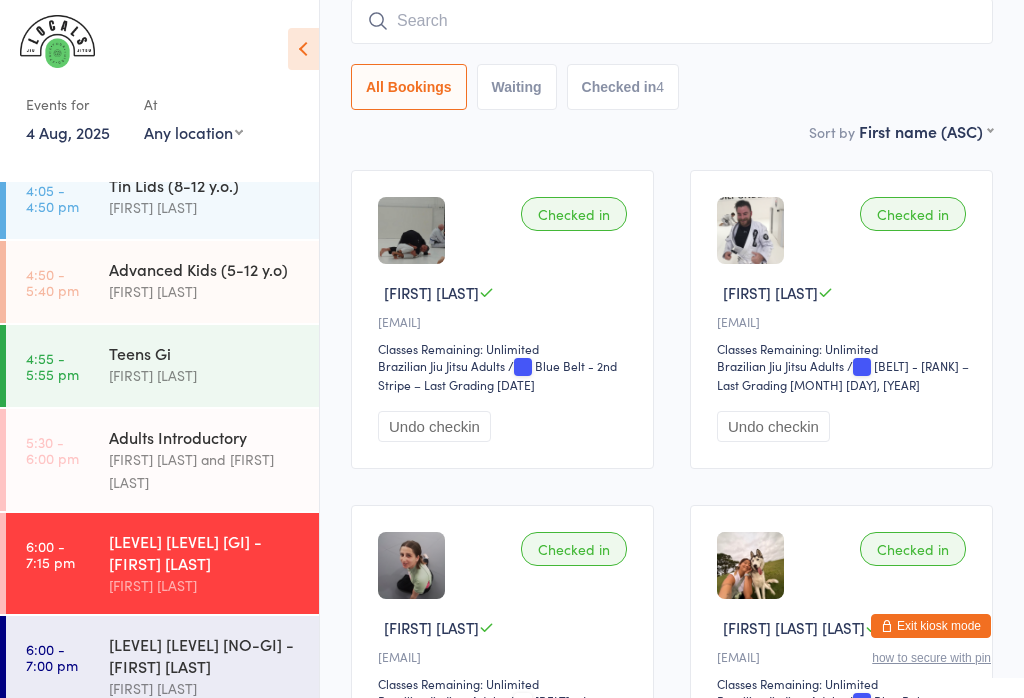 click on "Advanced Kids (5-12 y.o)" at bounding box center [205, 269] 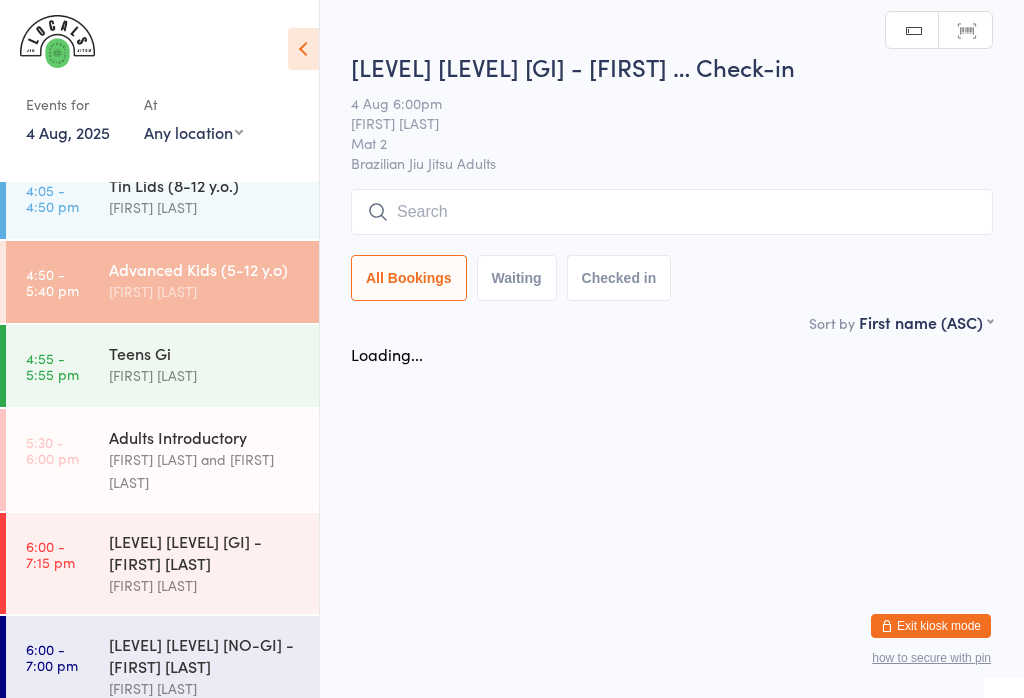 scroll, scrollTop: 0, scrollLeft: 0, axis: both 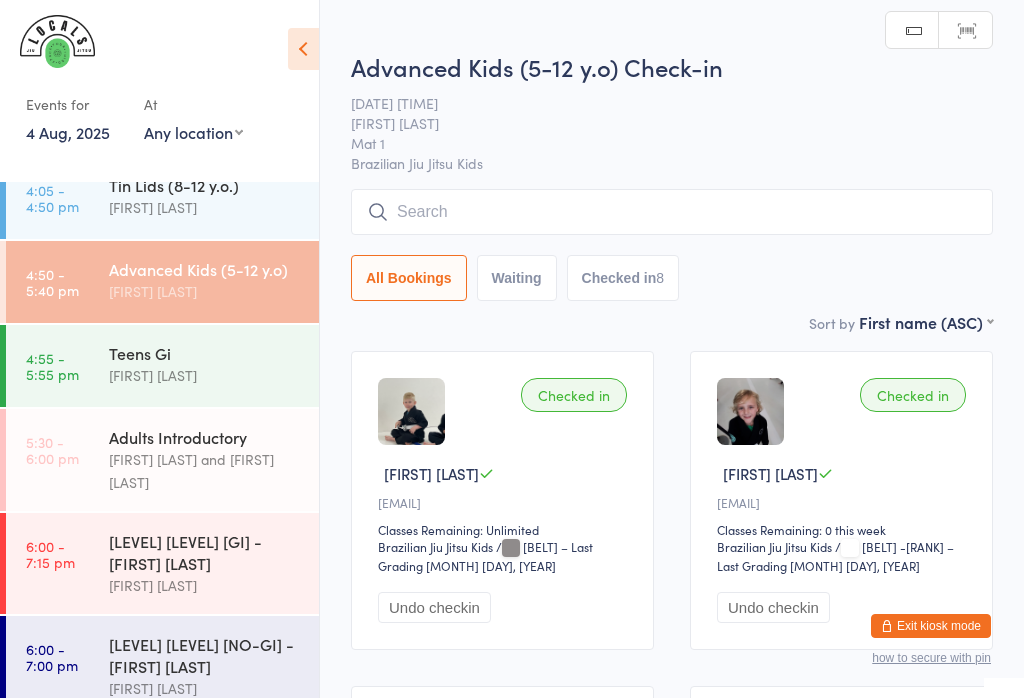 click at bounding box center (672, 212) 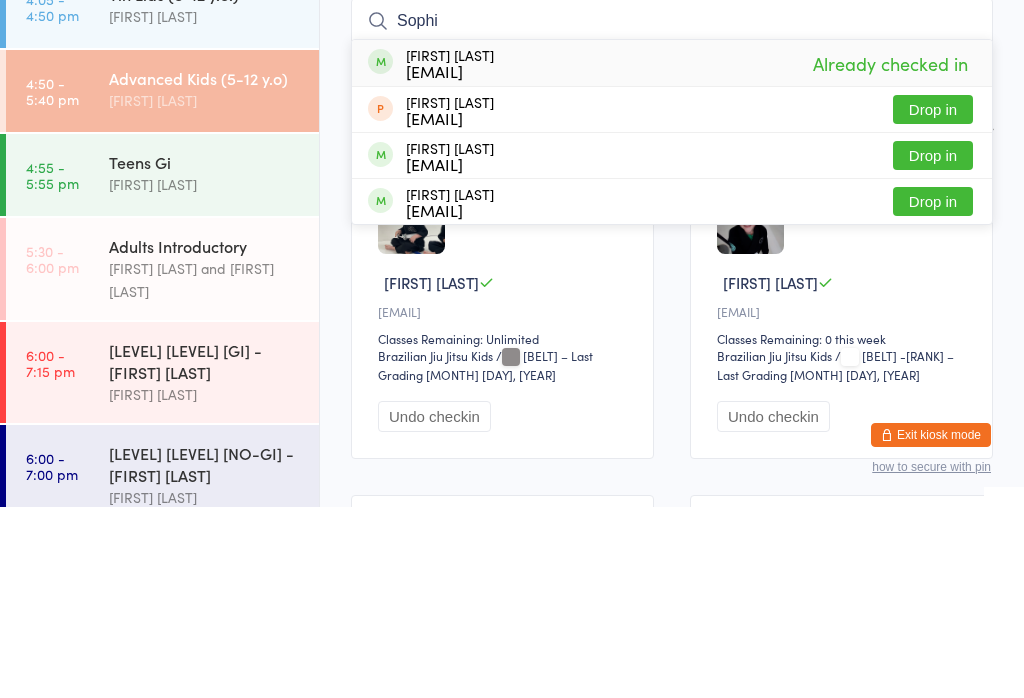 type on "Sophia" 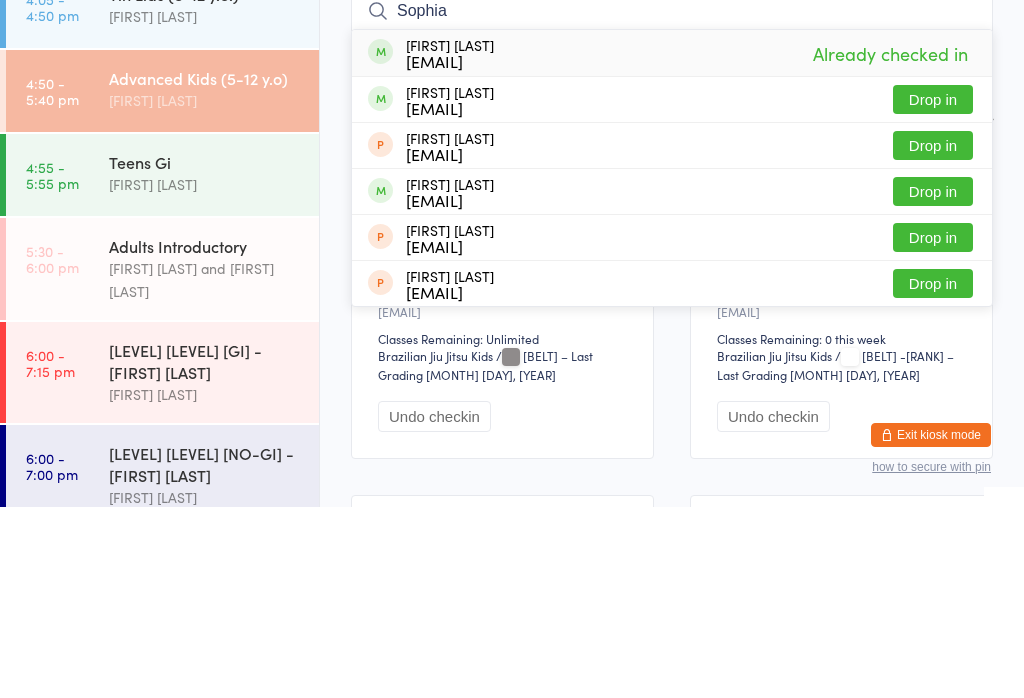 type 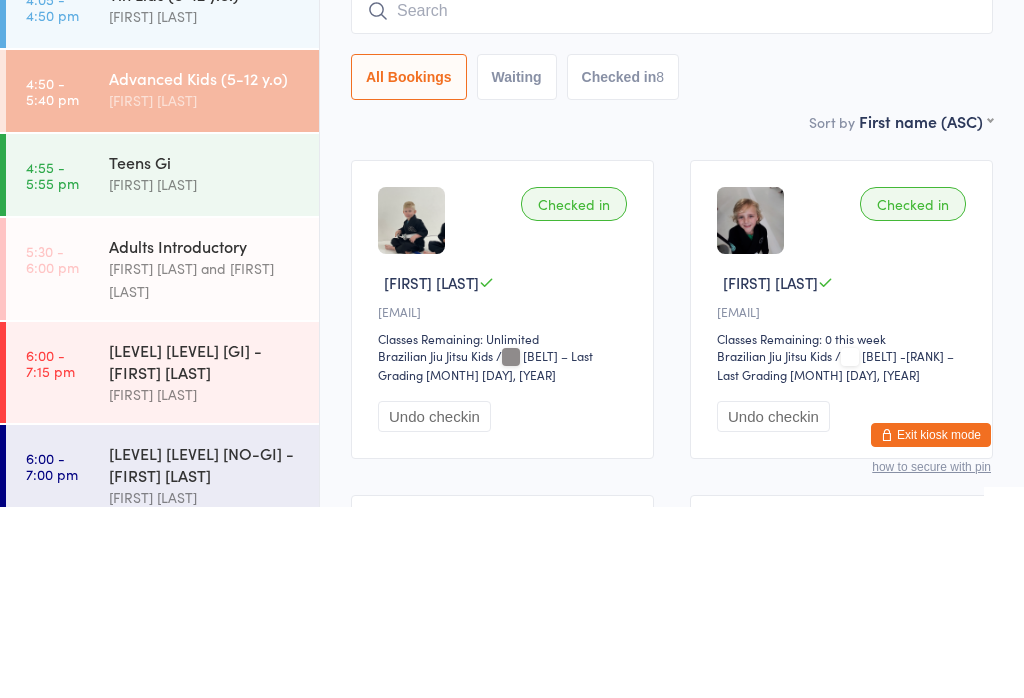 click on "Checked in [FIRST] [LAST] [EMAIL] Classes Remaining: Unlimited [ACTIVITY] [ACTIVITY] / [BELT] – Last Grading [MONTH] [DAY], [YEAR] Undo checkin Checked in [FIRST] [LAST] [EMAIL] Classes Remaining: 0 this week [ACTIVITY] [ACTIVITY] / [BELT] -[RANK] – Last Grading [MONTH] [DAY], [YEAR] Undo checkin Checked in [FIRST] [LAST] [EMAIL] Classes Remaining: Unlimited [ACTIVITY] [ACTIVITY] / [BELT] - [RANK] – Last Grading [MONTH] [DAY], [YEAR] Undo checkin Checked in [FIRST] [LAST] [EMAIL] Classes Remaining: 1 this week [ACTIVITY] [ACTIVITY] / [BELT] – Last Grading [MONTH] [DAY], [YEAR] Undo checkin Checked in [FIRST] [LAST] [EMAIL] Classes Remaining: Unlimited [ACTIVITY] [ACTIVITY] / Undo checkin" at bounding box center (672, 1003) 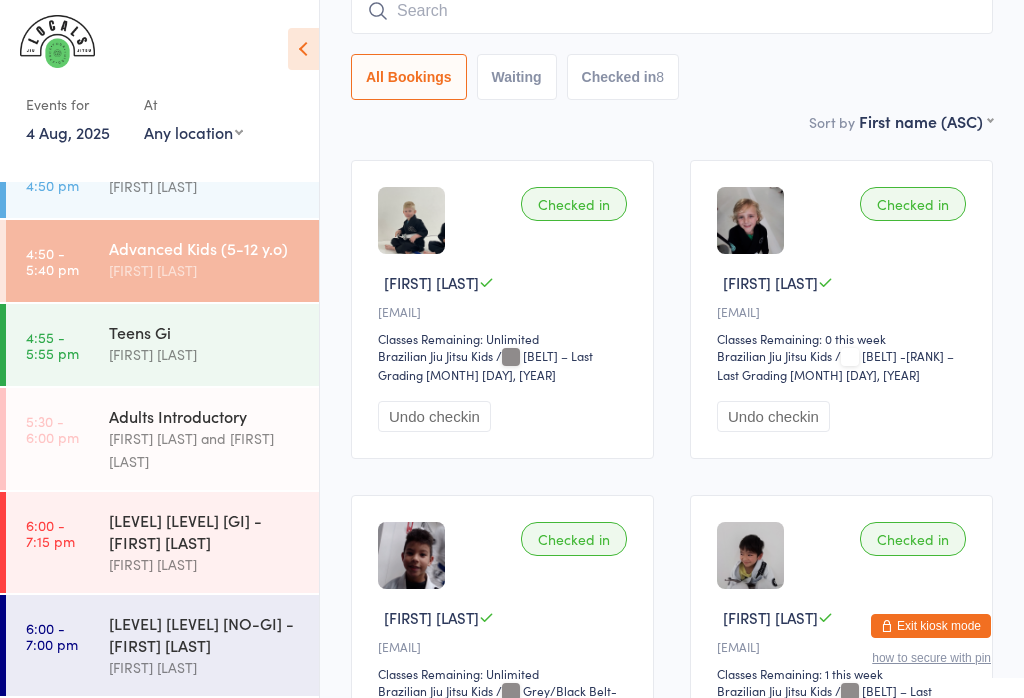 scroll, scrollTop: 308, scrollLeft: 0, axis: vertical 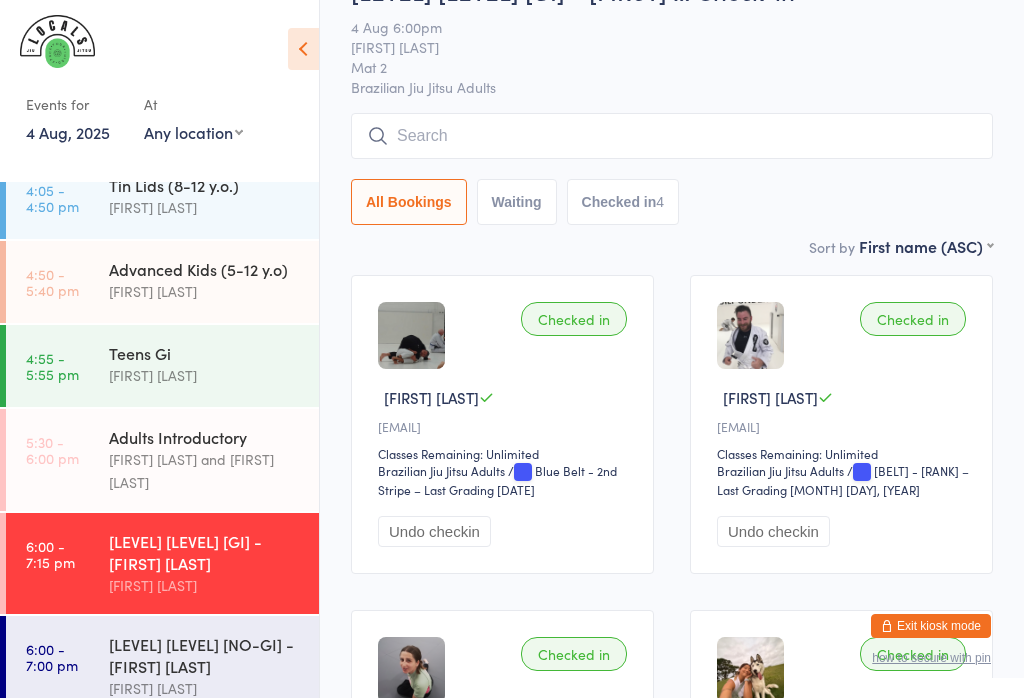 click at bounding box center [672, 136] 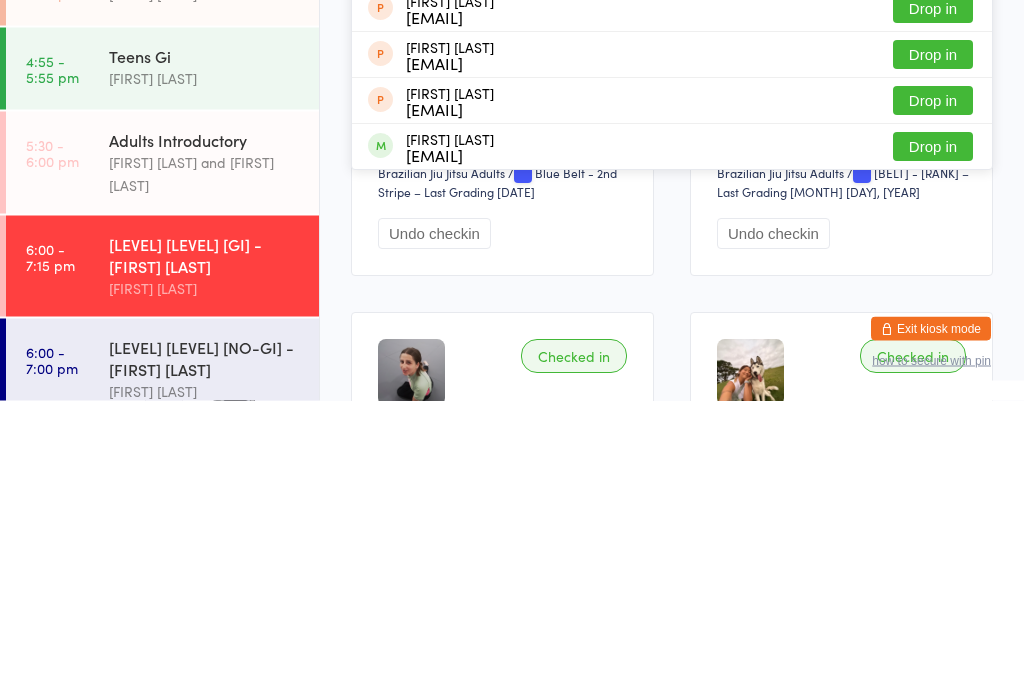 type on "Tim" 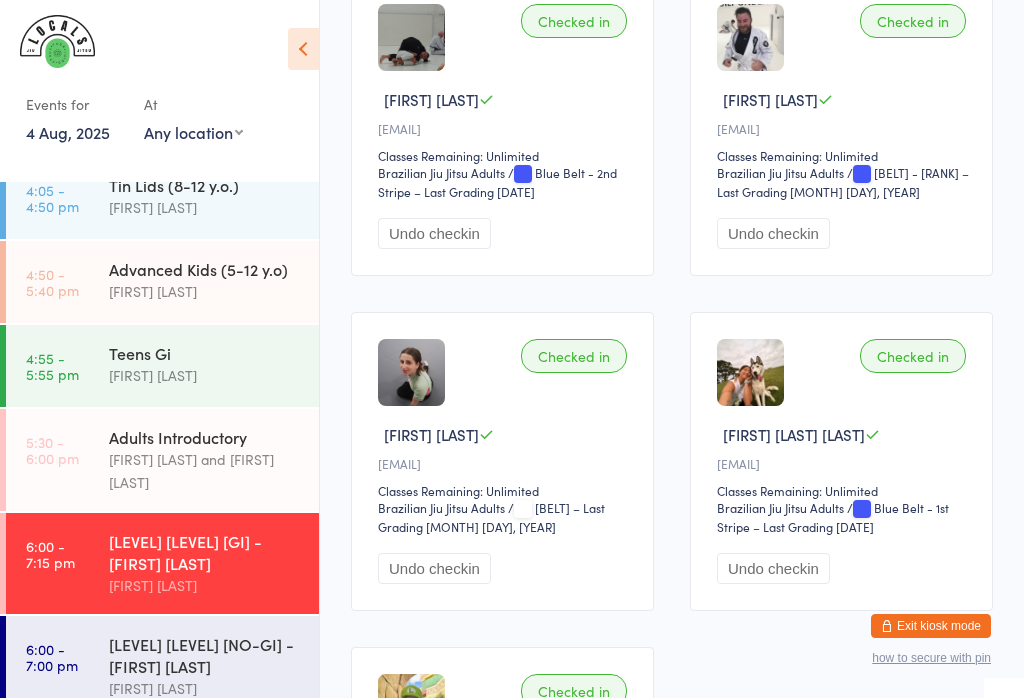 click on "Teens Gi" at bounding box center (205, 353) 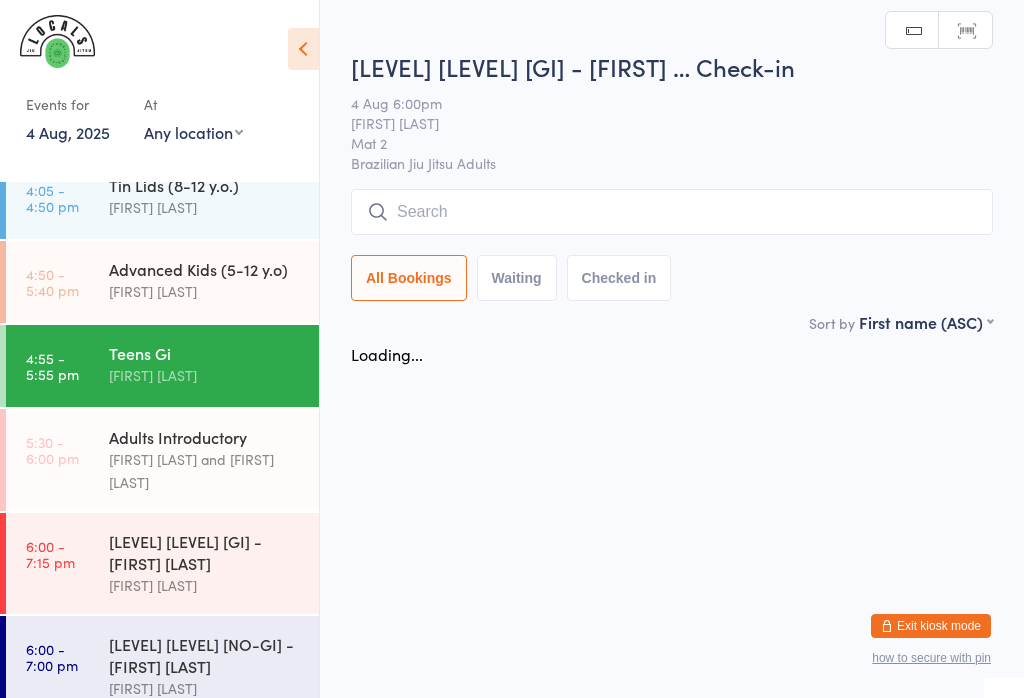 scroll, scrollTop: 0, scrollLeft: 0, axis: both 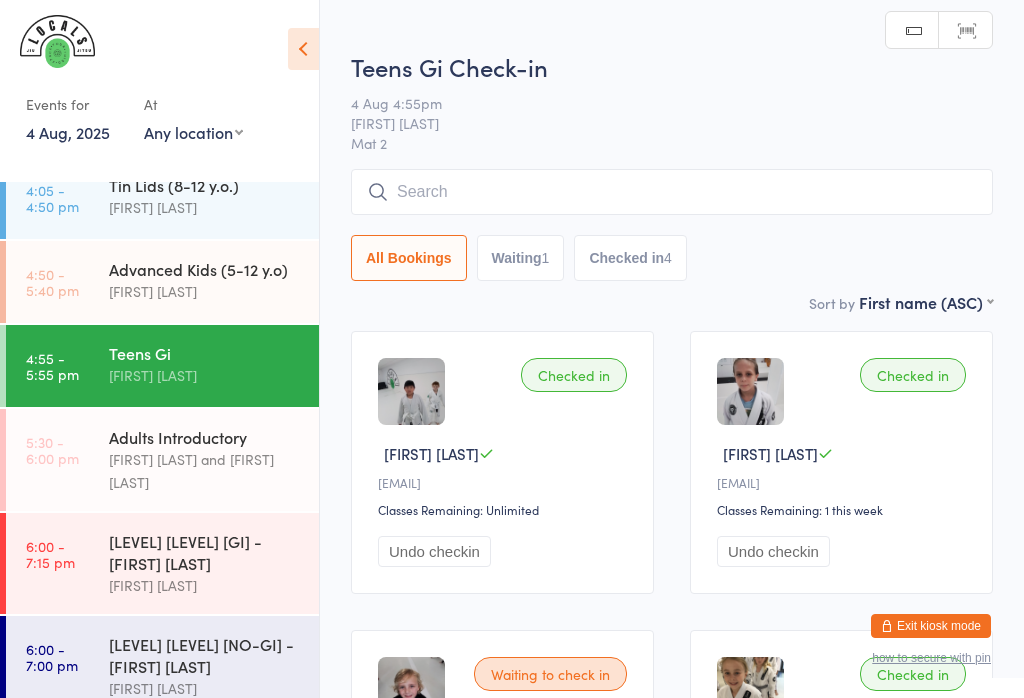 click on "Advanced Kids (5-12 y.o)" at bounding box center (205, 269) 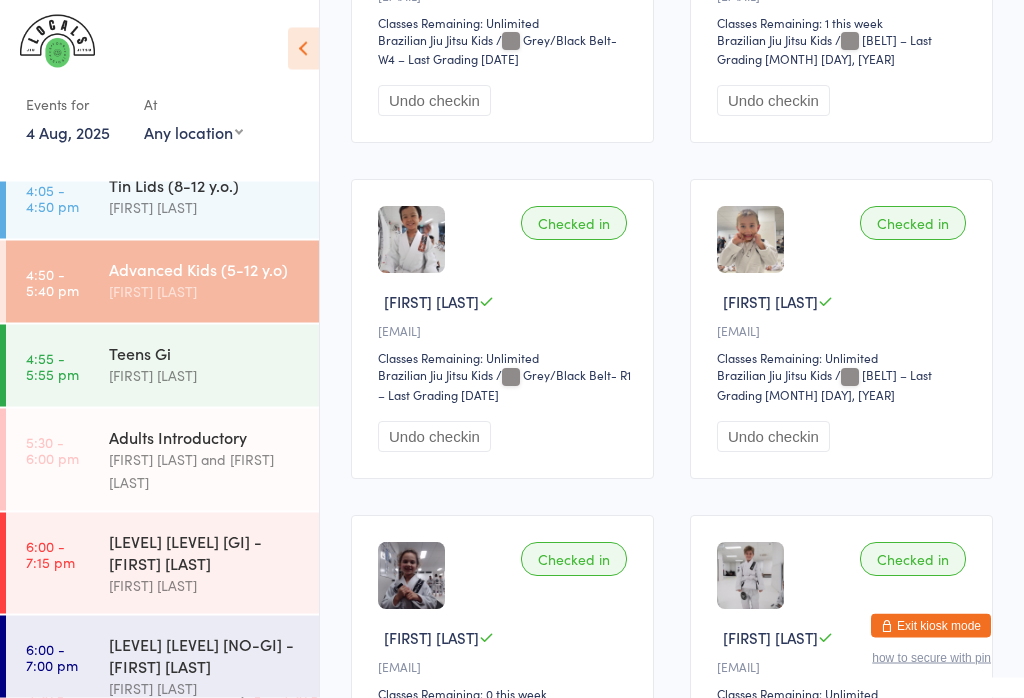 scroll, scrollTop: 844, scrollLeft: 0, axis: vertical 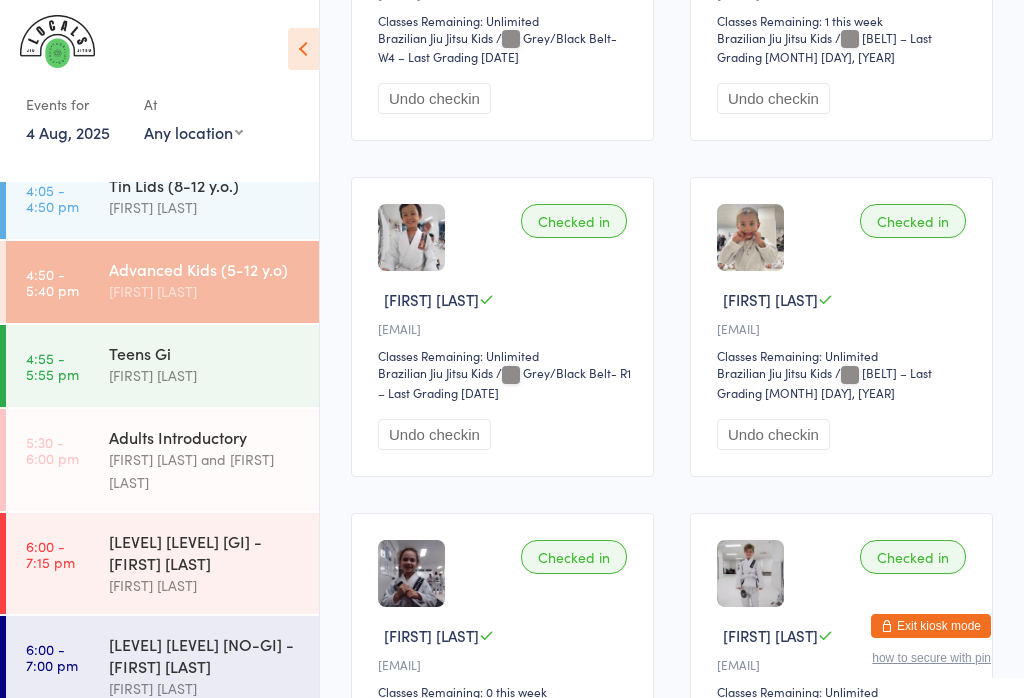click on "[LEVEL] [LEVEL] [GI] - [FIRST] [LAST]" at bounding box center [205, 552] 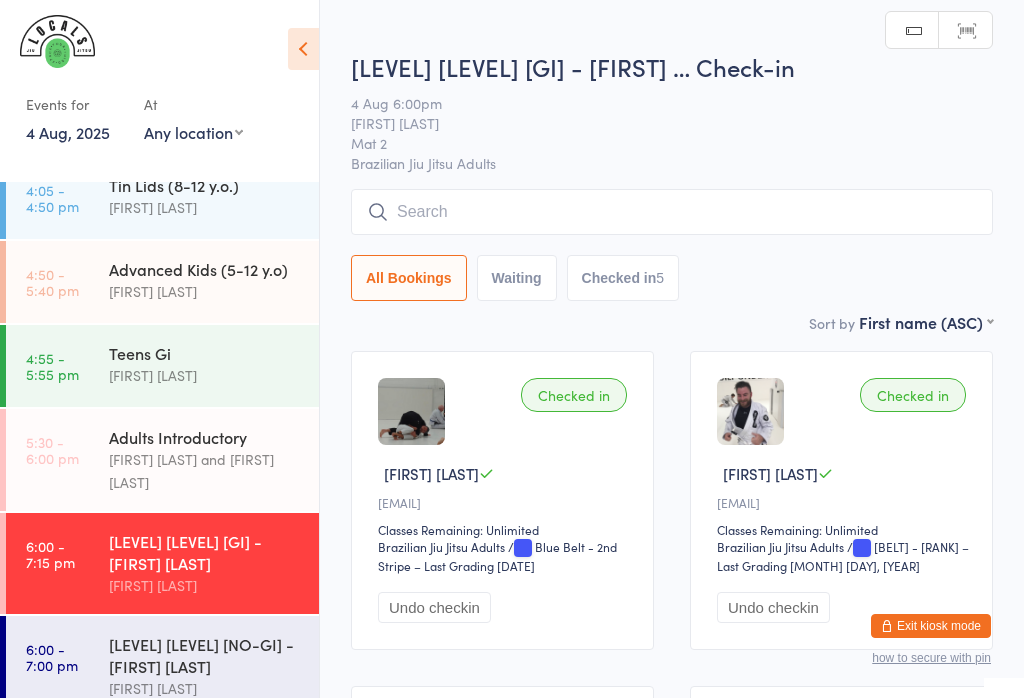 click at bounding box center (672, 212) 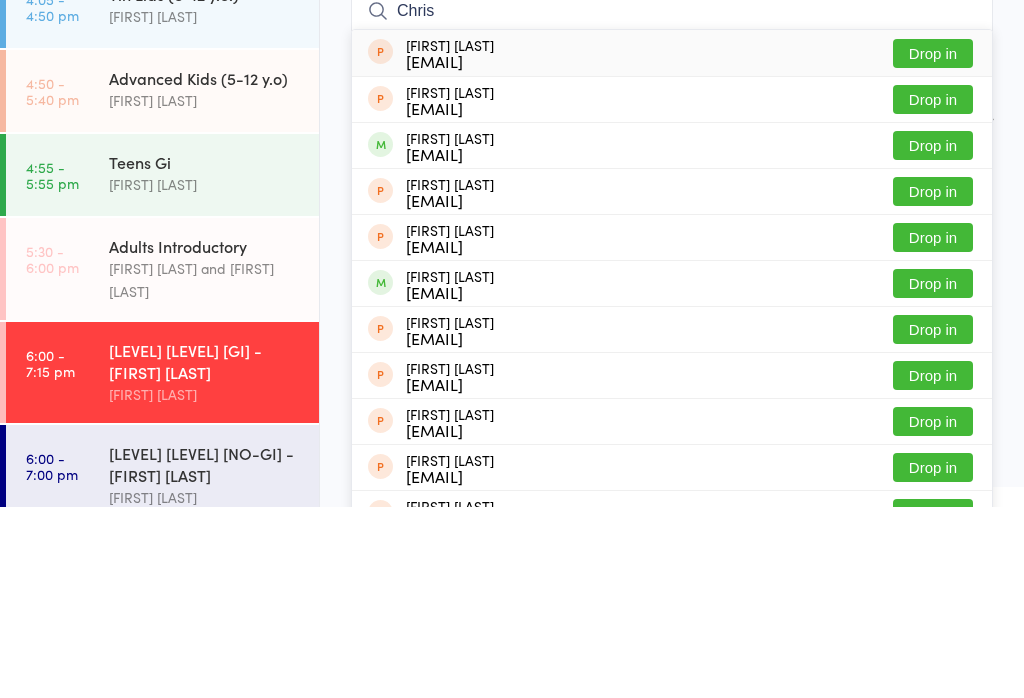 type on "Chris" 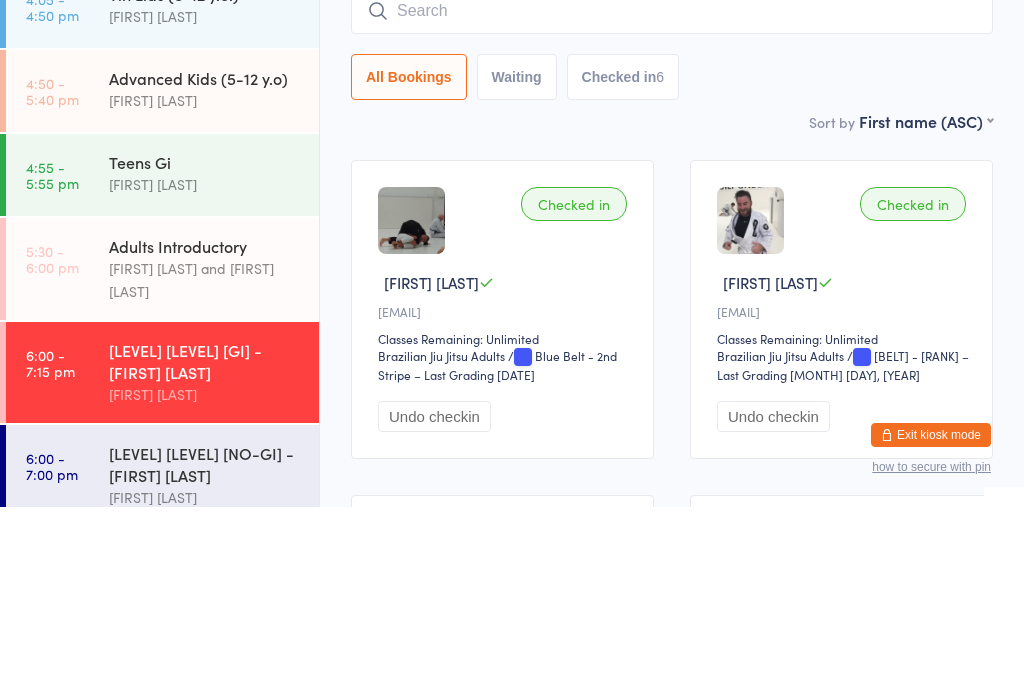 scroll, scrollTop: 191, scrollLeft: 0, axis: vertical 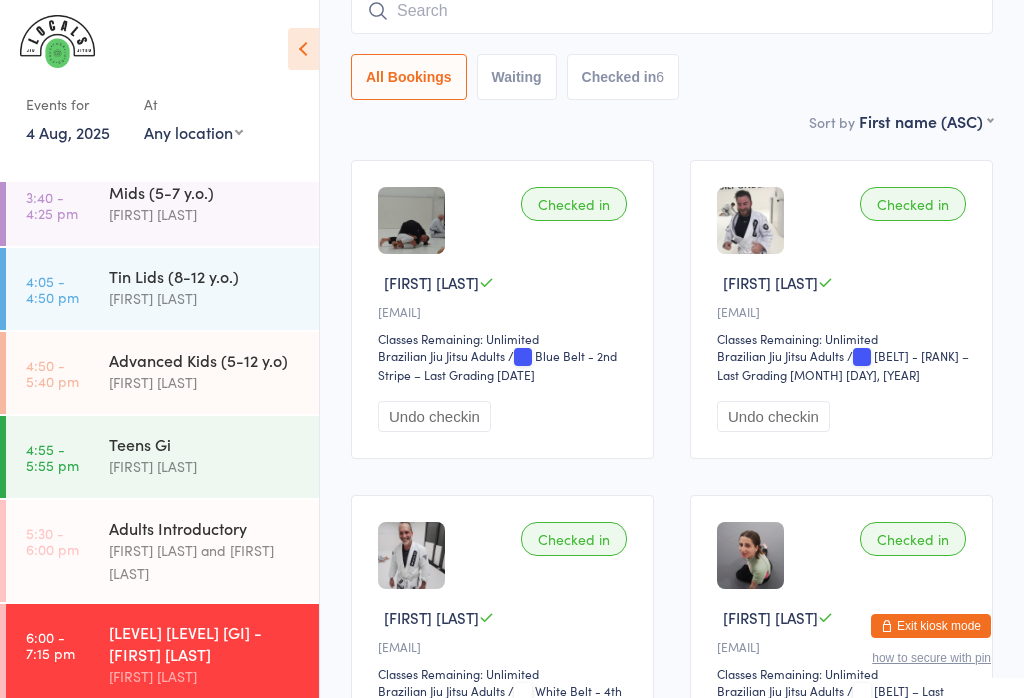 click on "Events for" at bounding box center [75, 104] 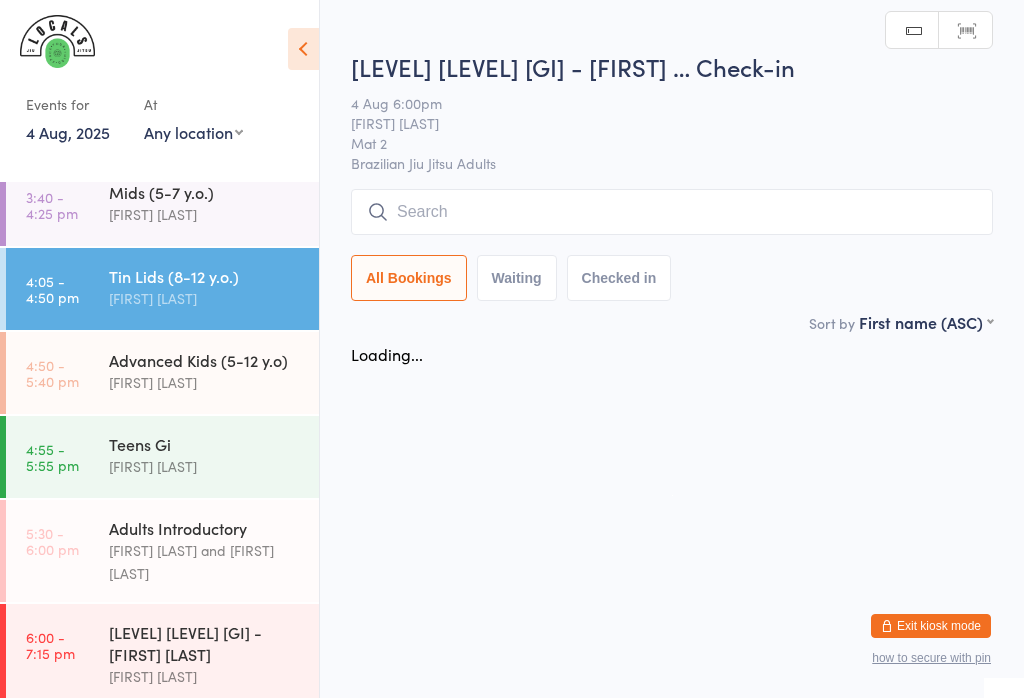 scroll, scrollTop: 0, scrollLeft: 0, axis: both 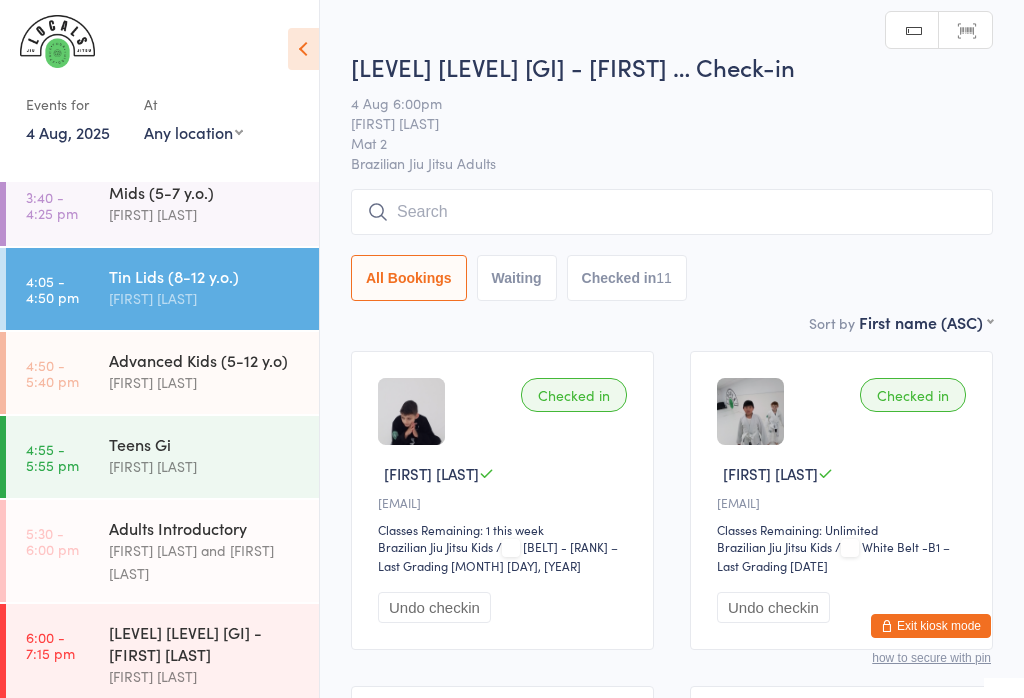 click at bounding box center (672, 212) 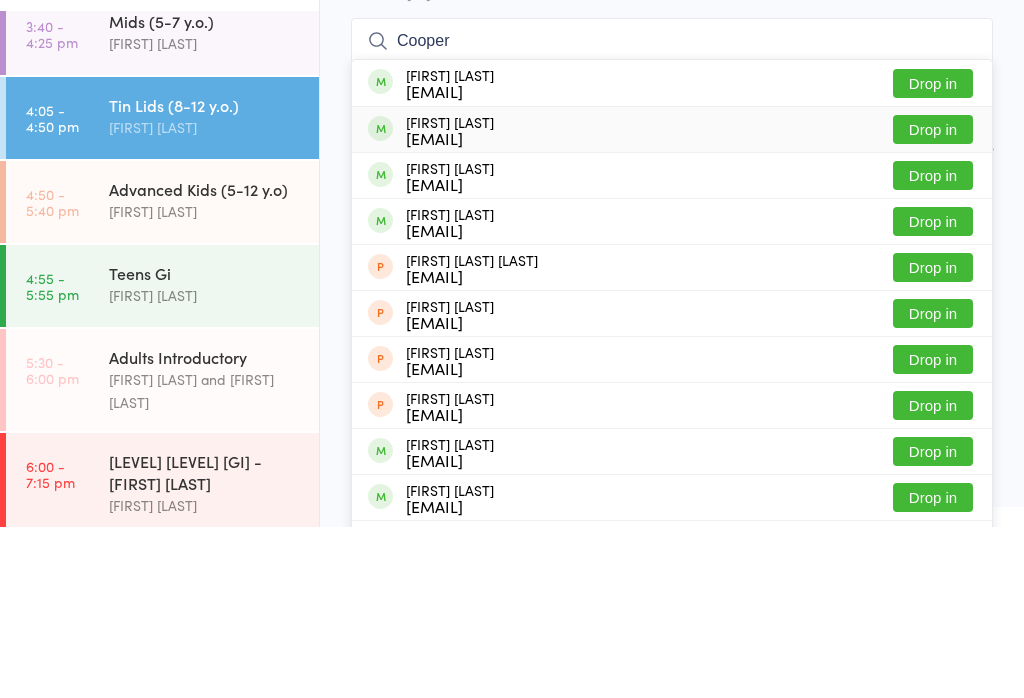 type on "Cooper" 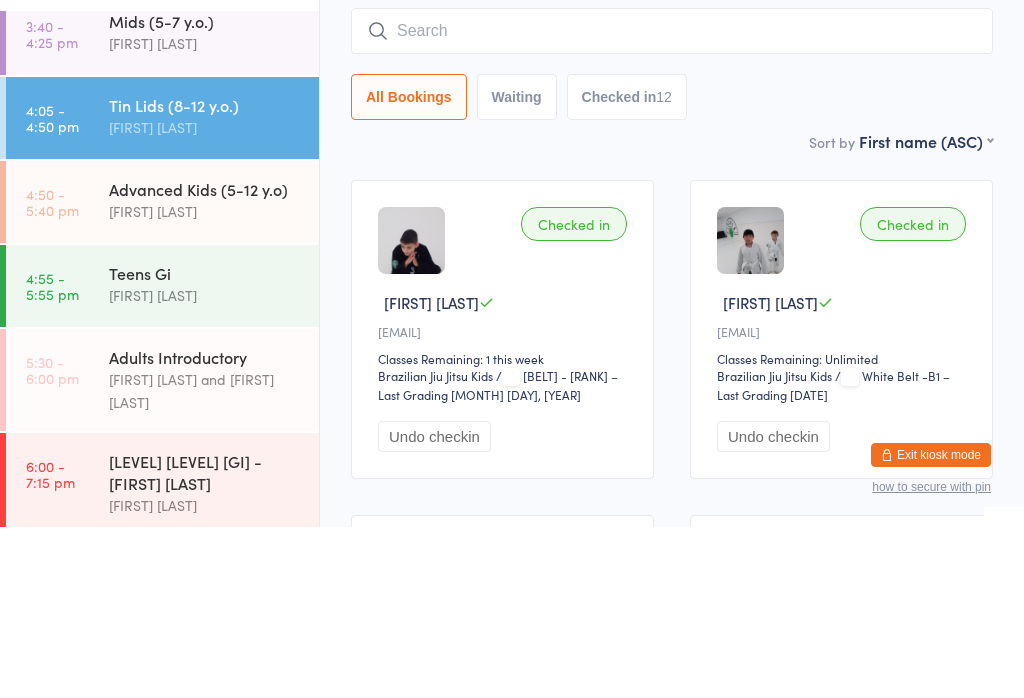 click on "Advanced Kids (5-12 y.o)" at bounding box center [205, 360] 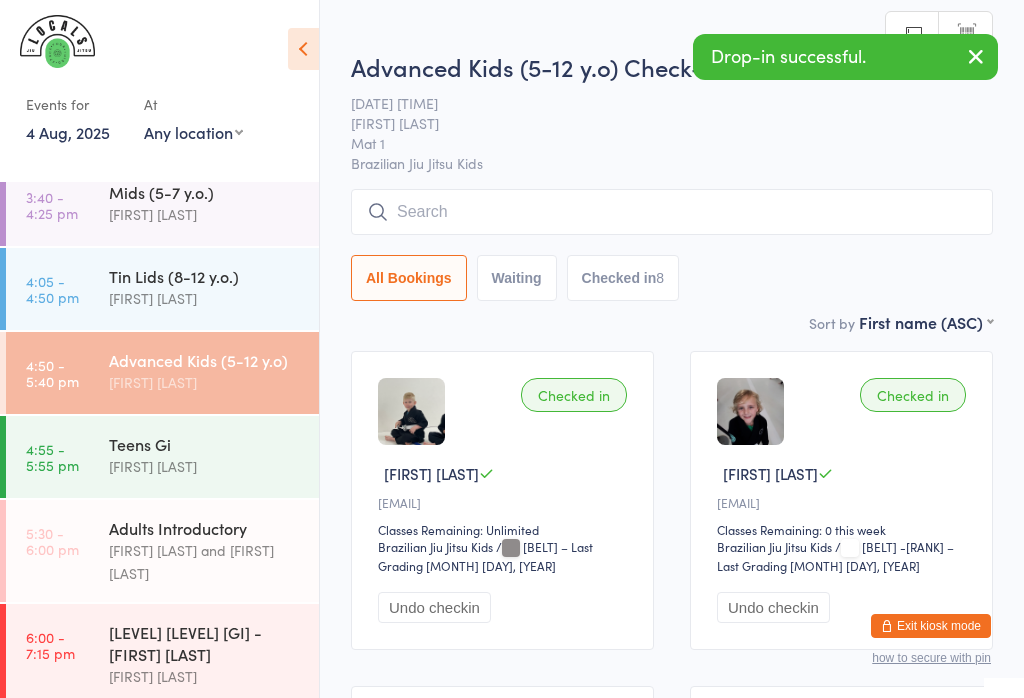click at bounding box center (672, 212) 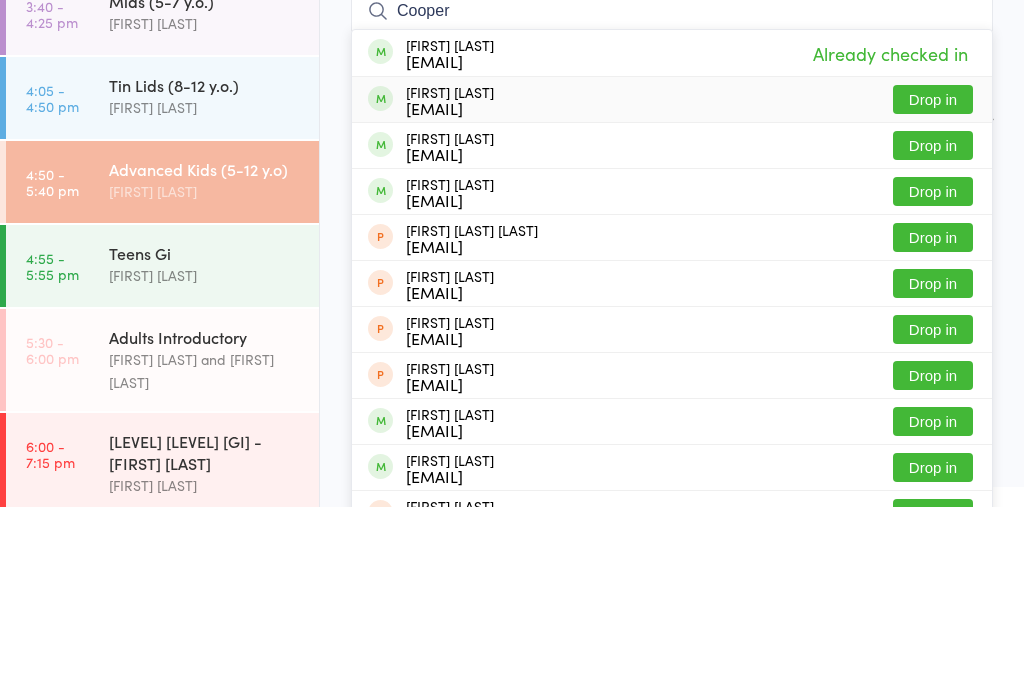 type on "Cooper" 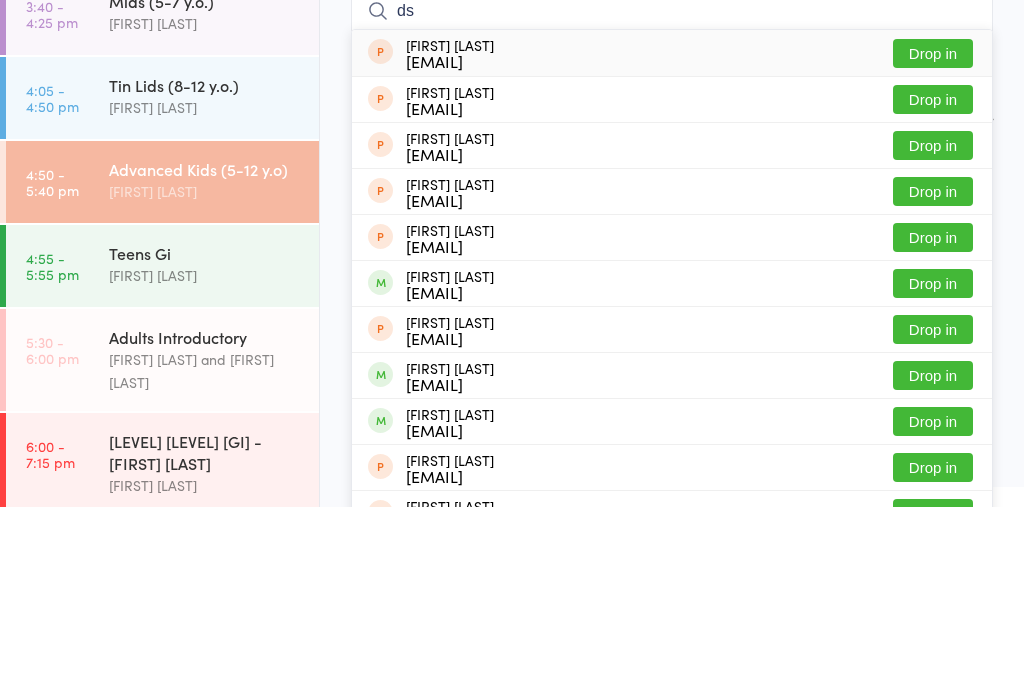 type on "d" 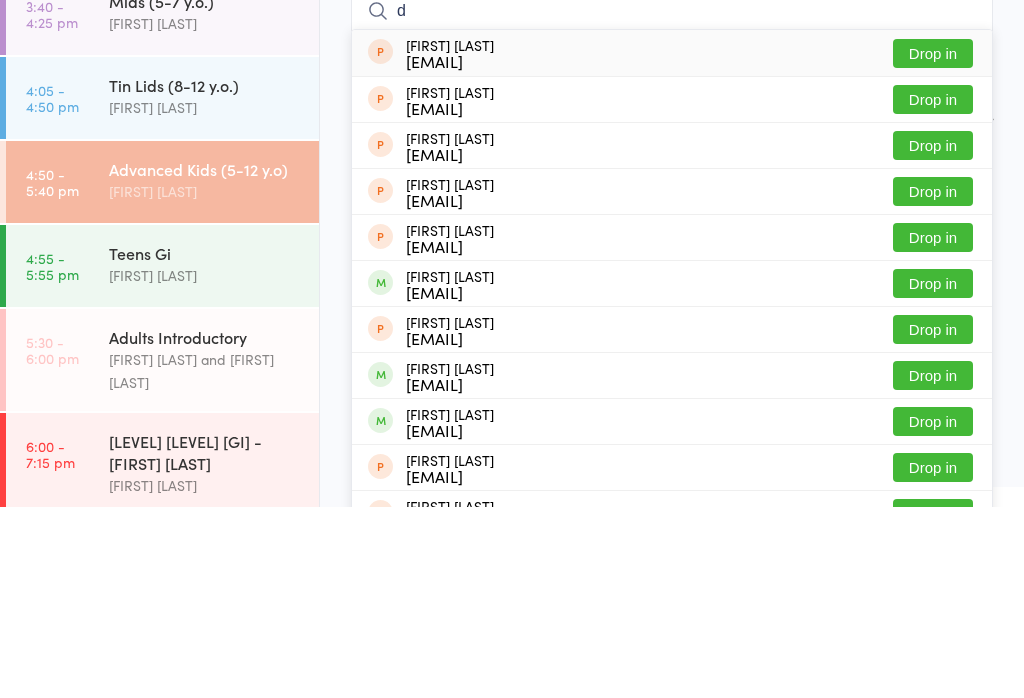 type 